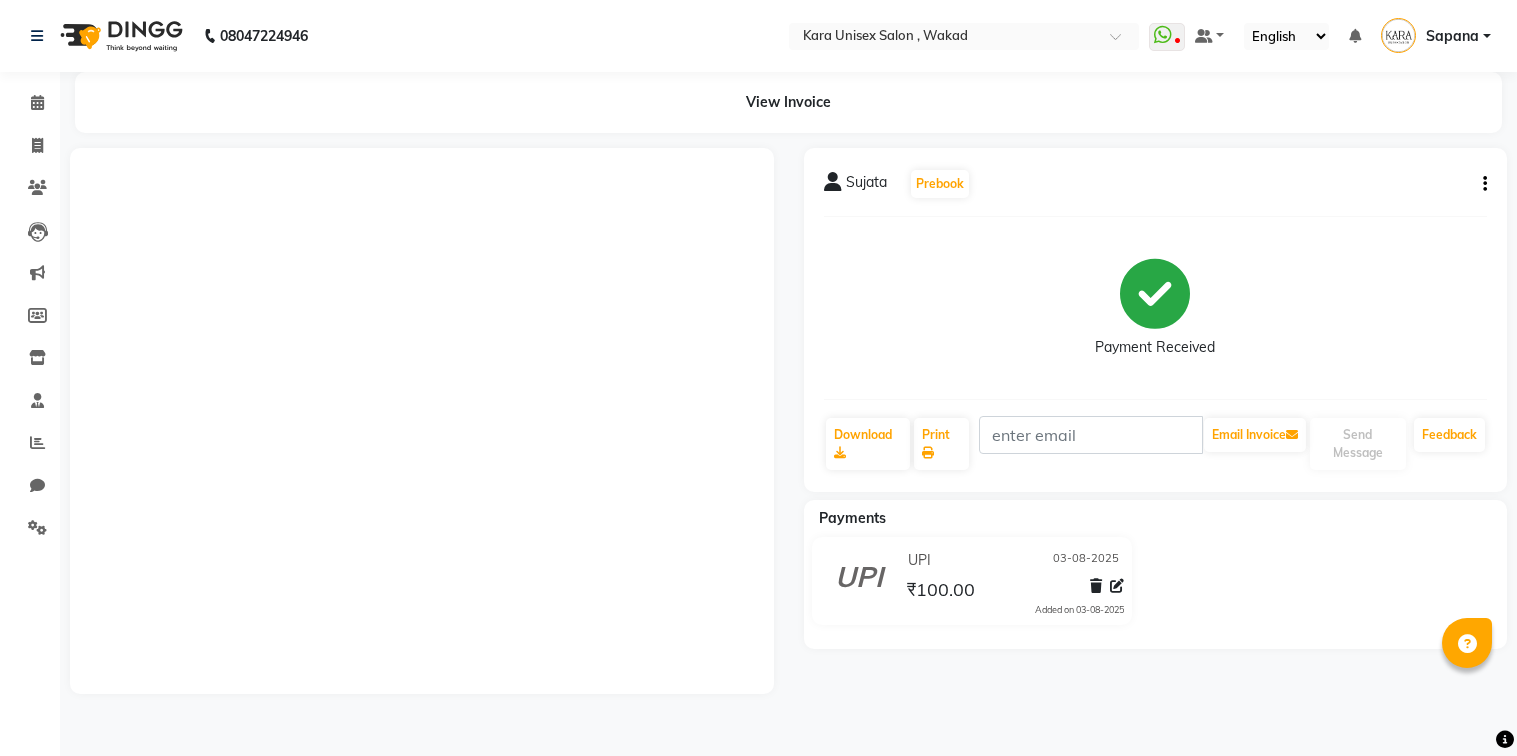 scroll, scrollTop: 0, scrollLeft: 0, axis: both 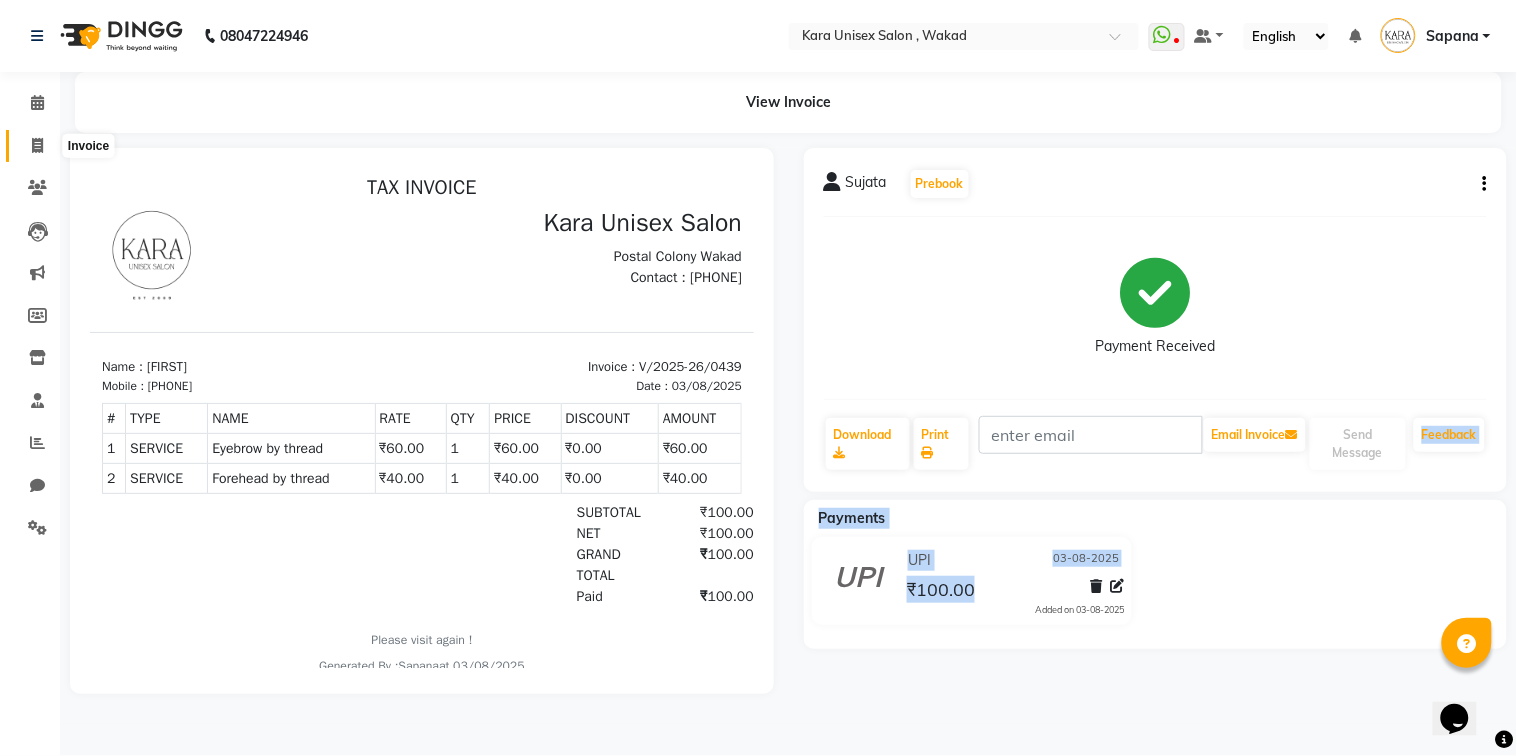 click 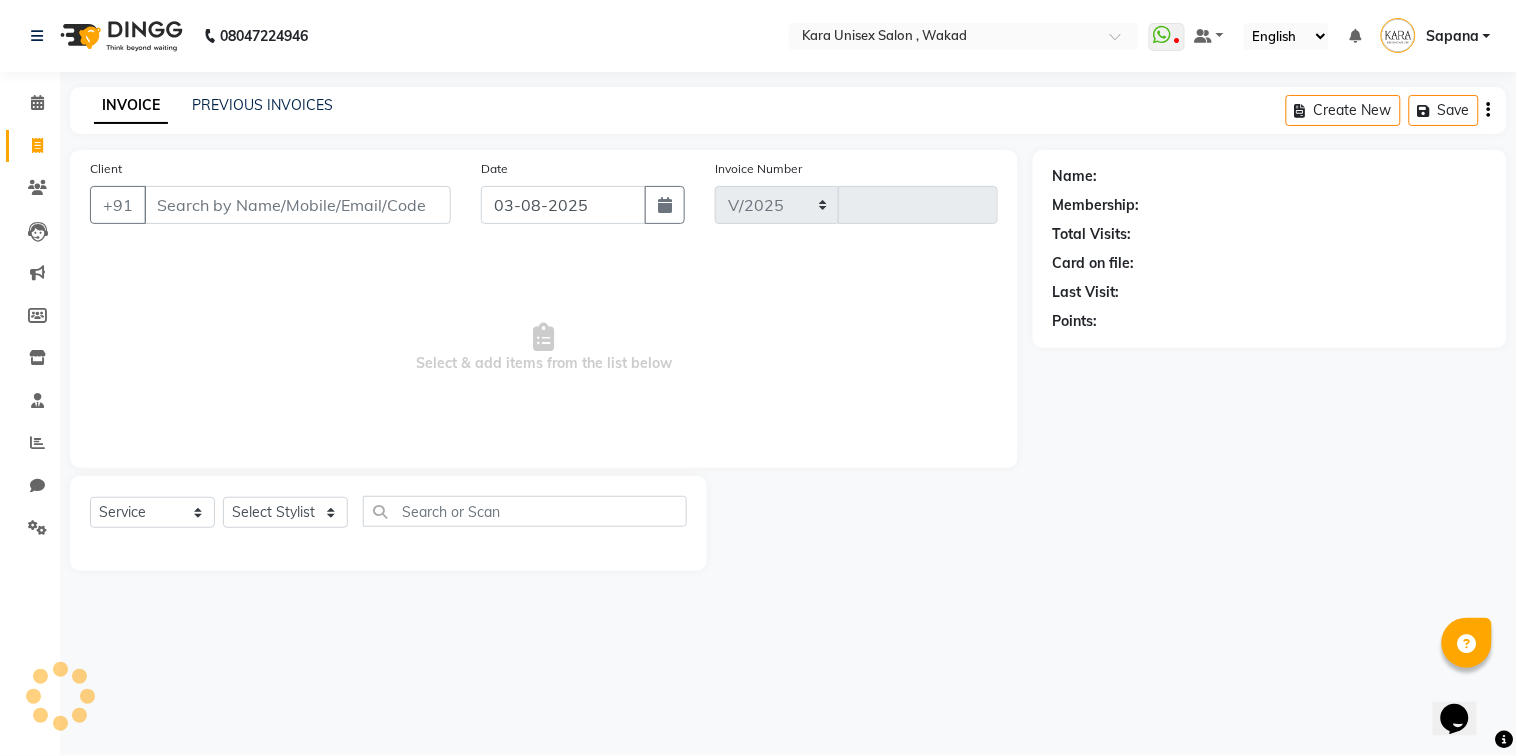 select on "7293" 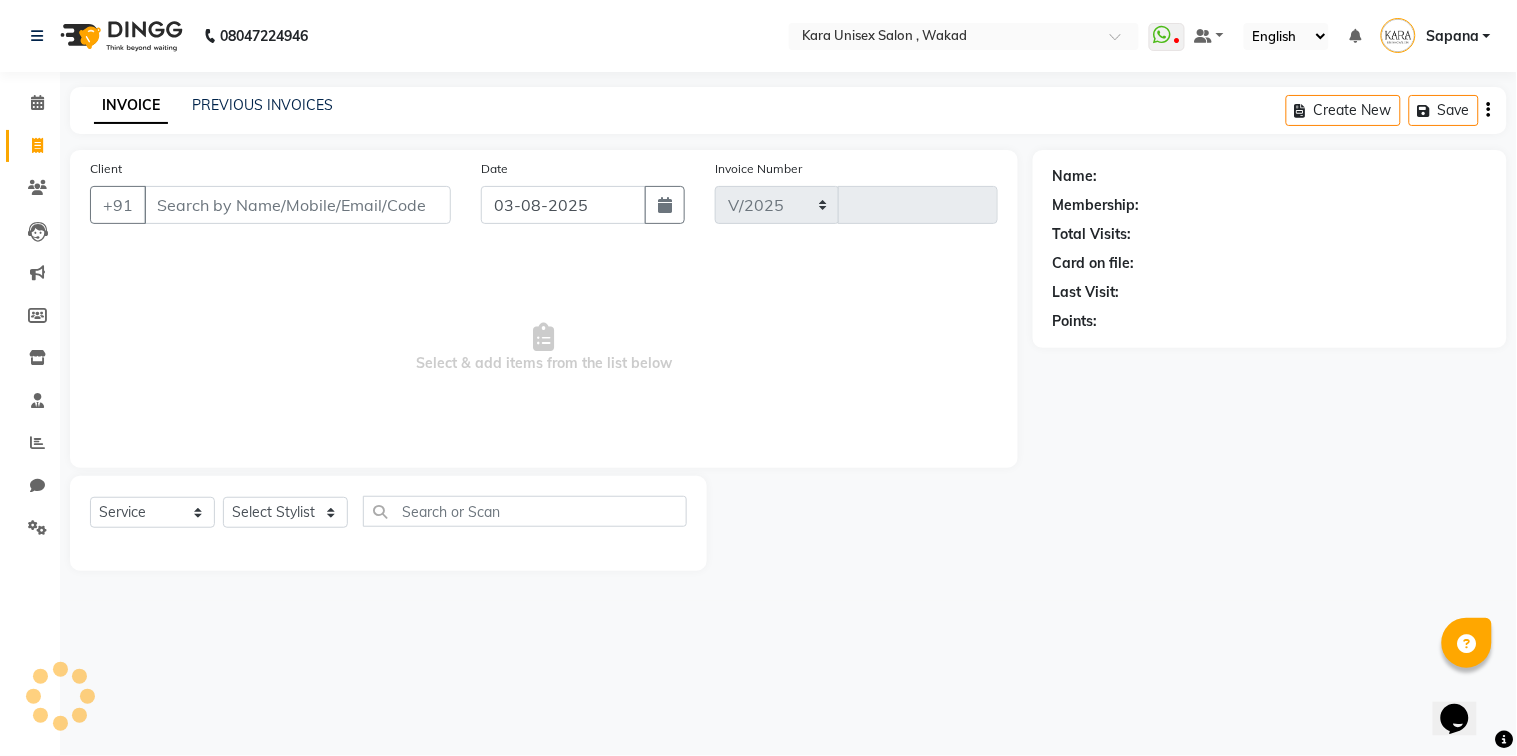 type on "0440" 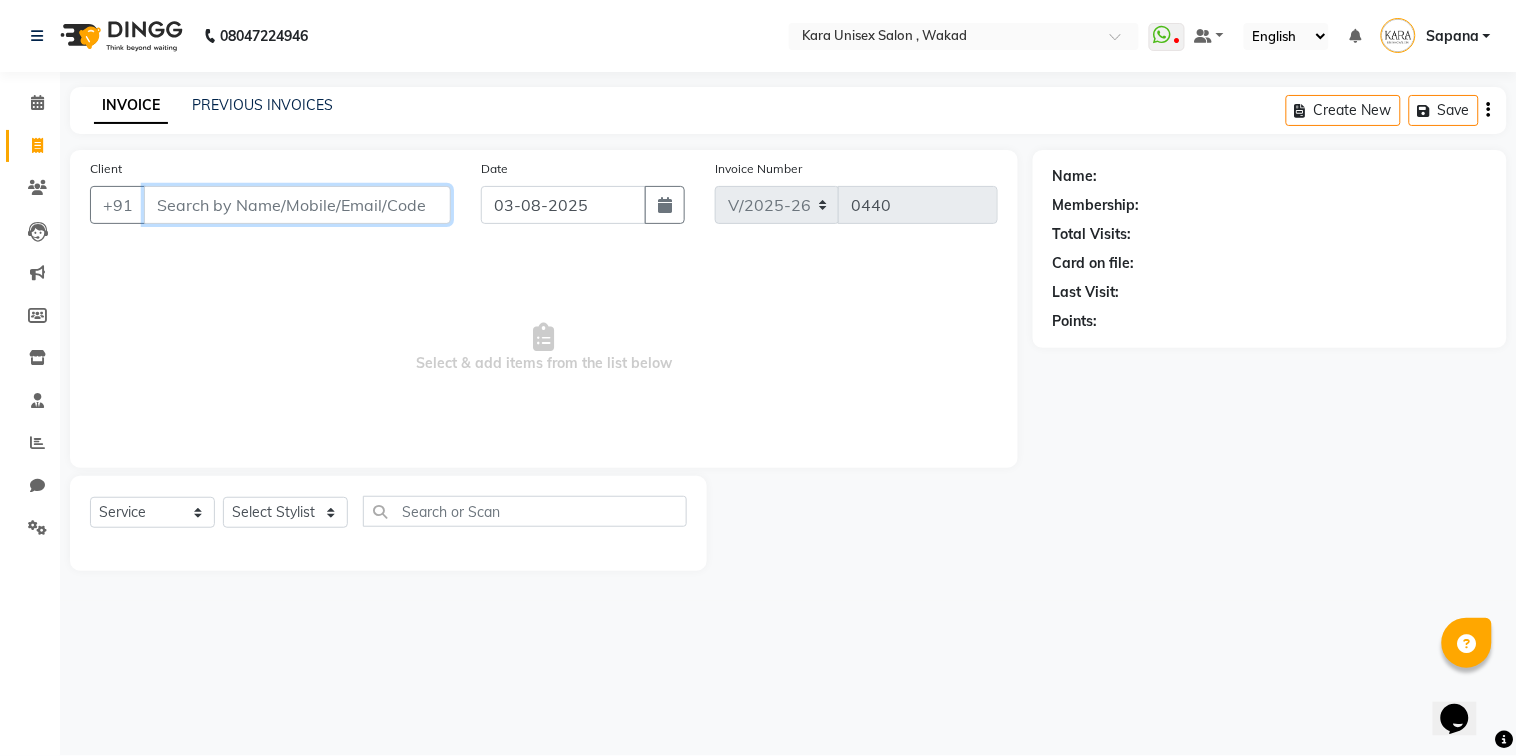 click on "Client" at bounding box center (297, 205) 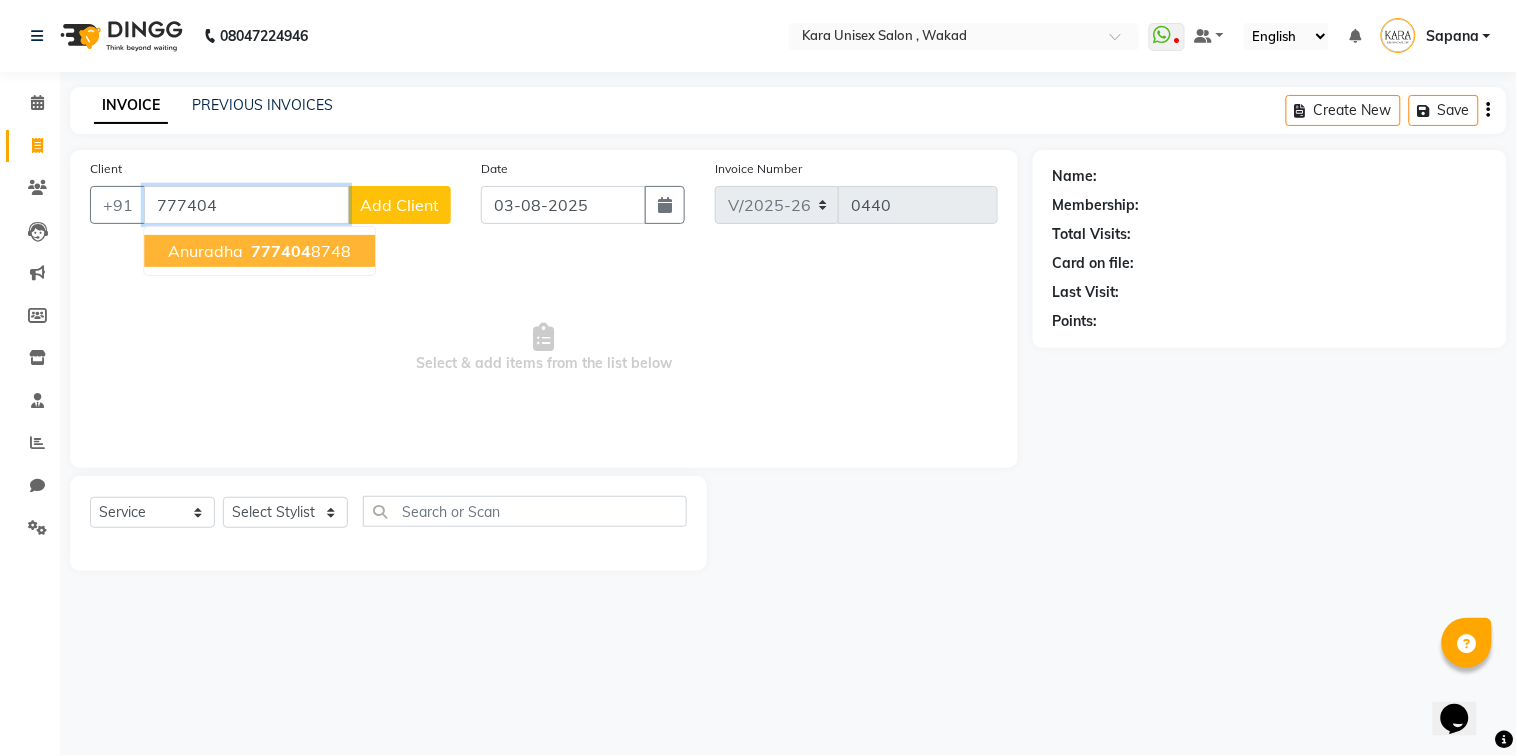click on "[PHONE]" at bounding box center (299, 251) 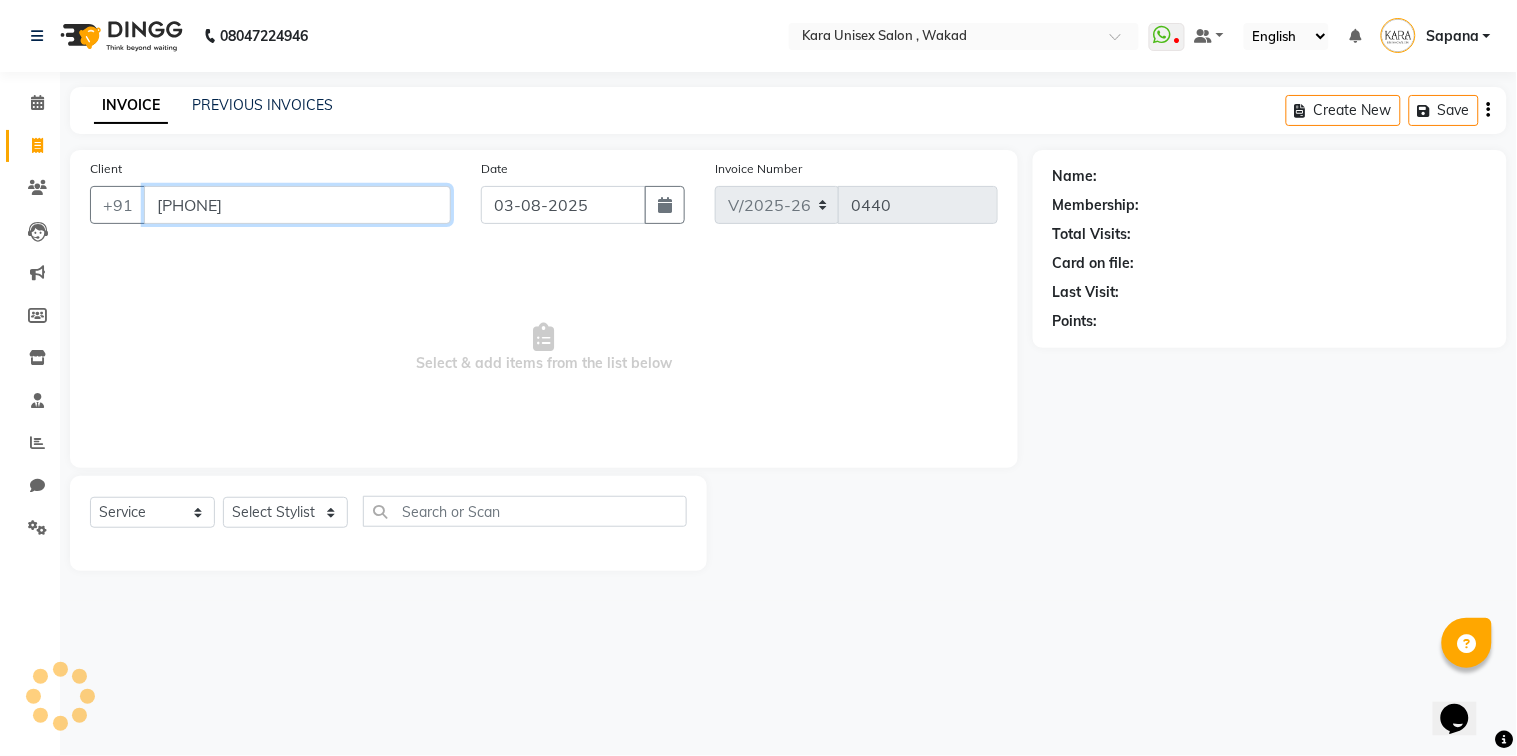 type on "[PHONE]" 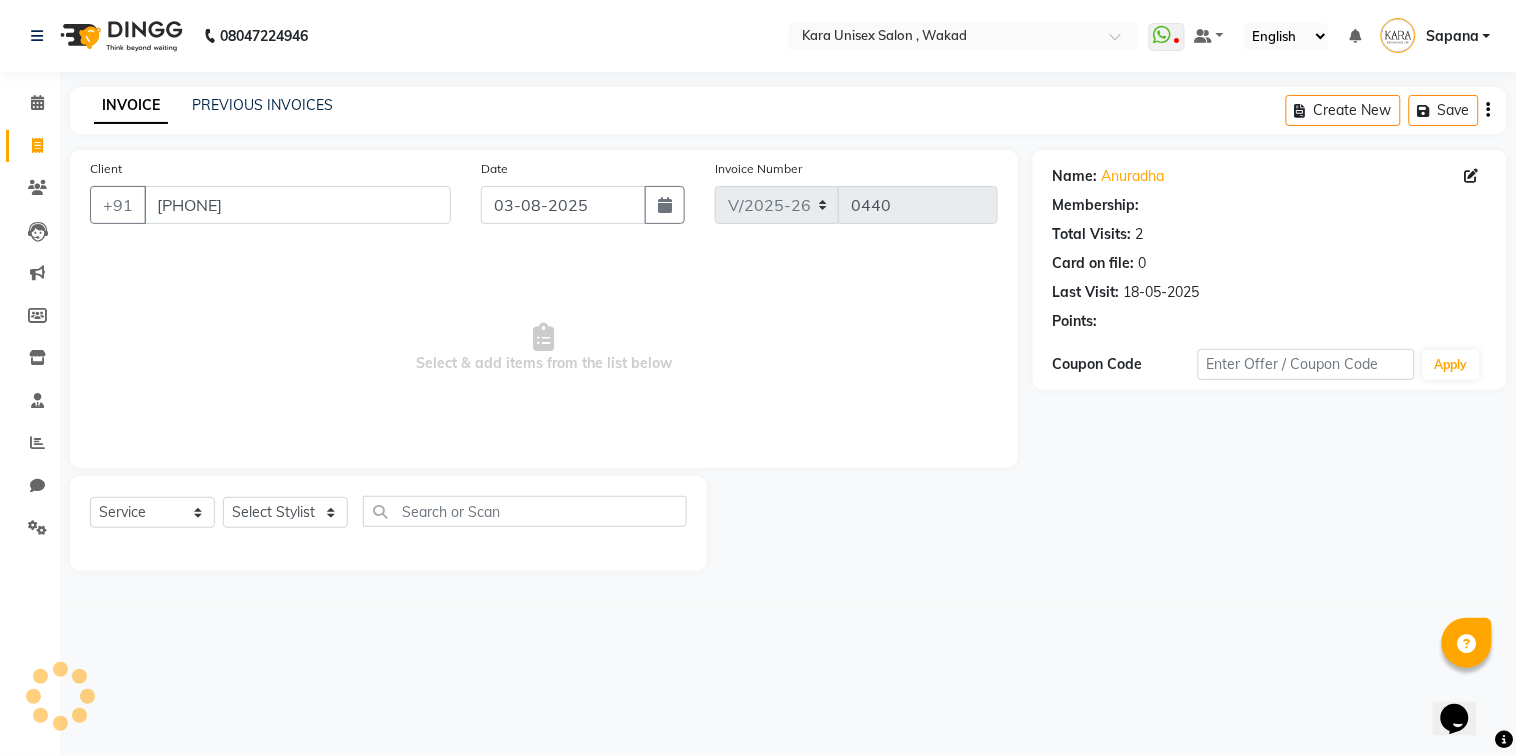 select on "1: Object" 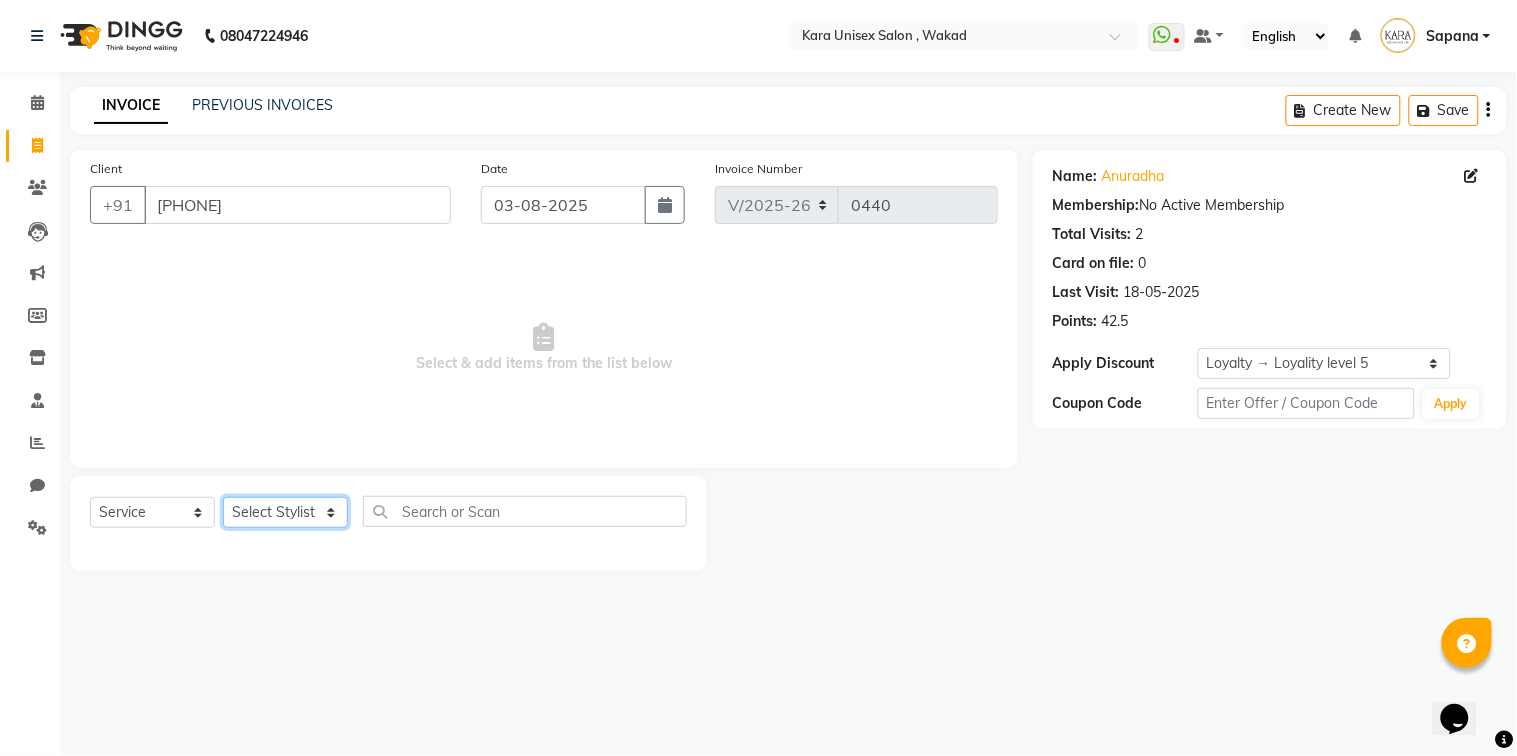 select on "84443" 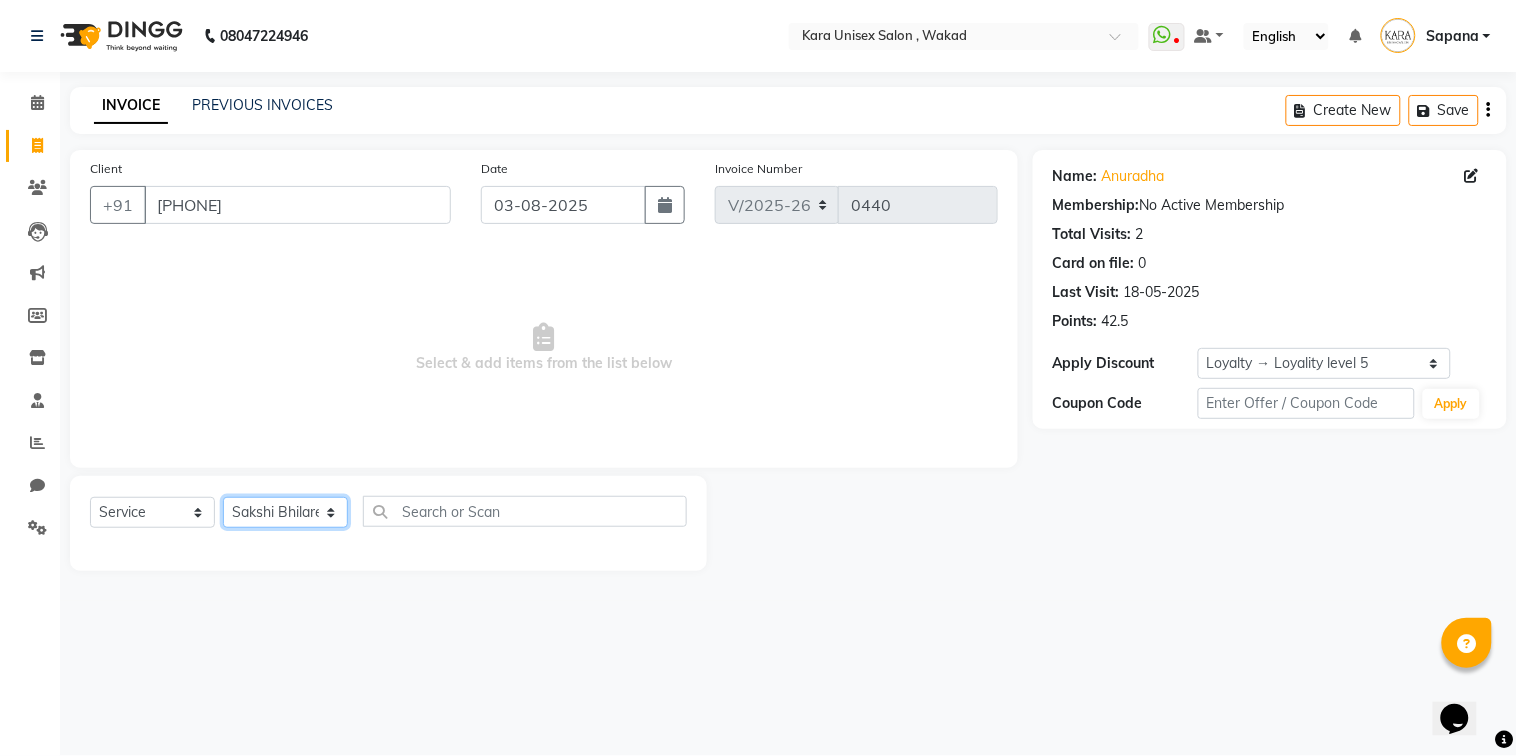 click on "Select Stylist Alka Atul Gauri Gajbhar Guru Jyotsana Kavita Payal Prajakta Priti Kalokhe Priyanka khade Rubina Nadaf Sadhana Awtade Sakshi Bhilare Sapana  Seema Holge Somnath  Swati Utkarsh" 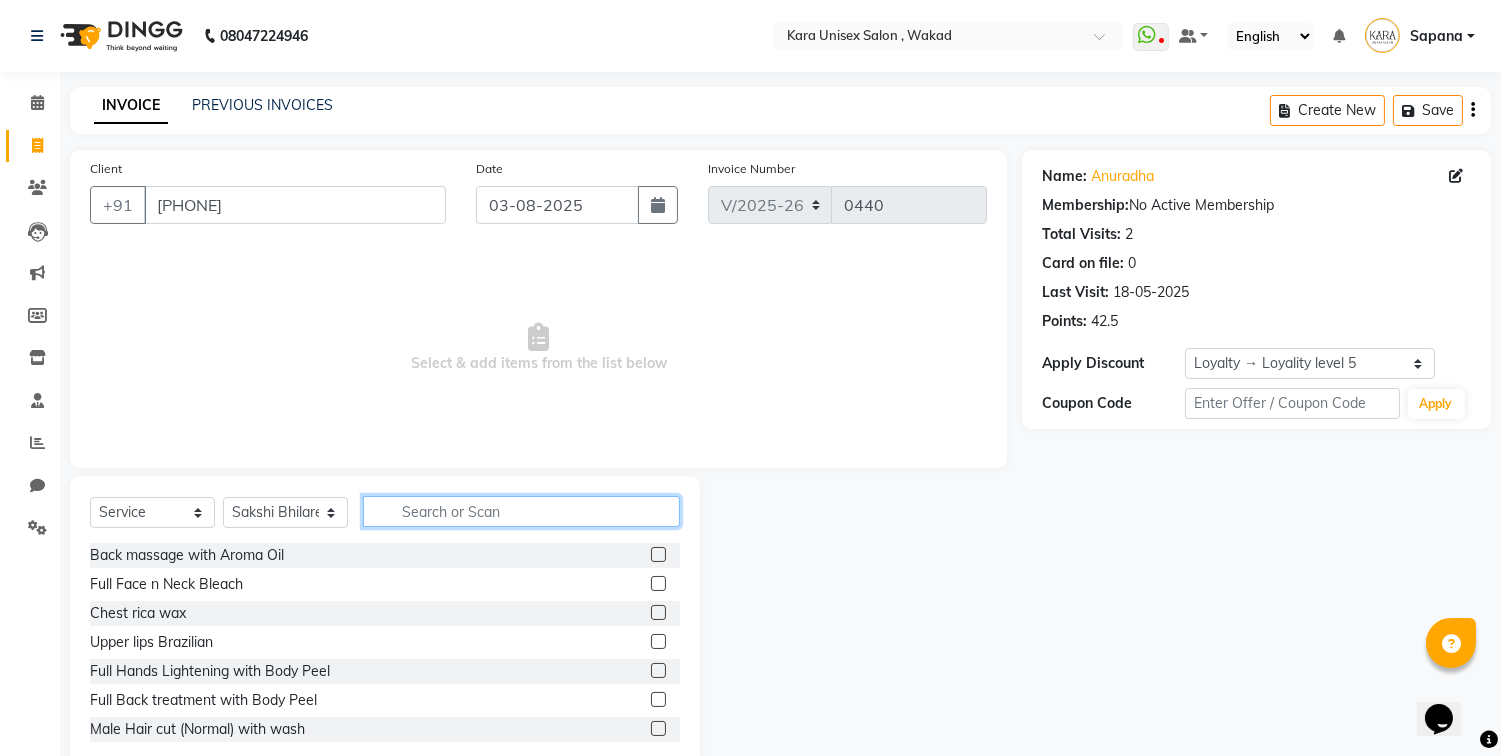 click 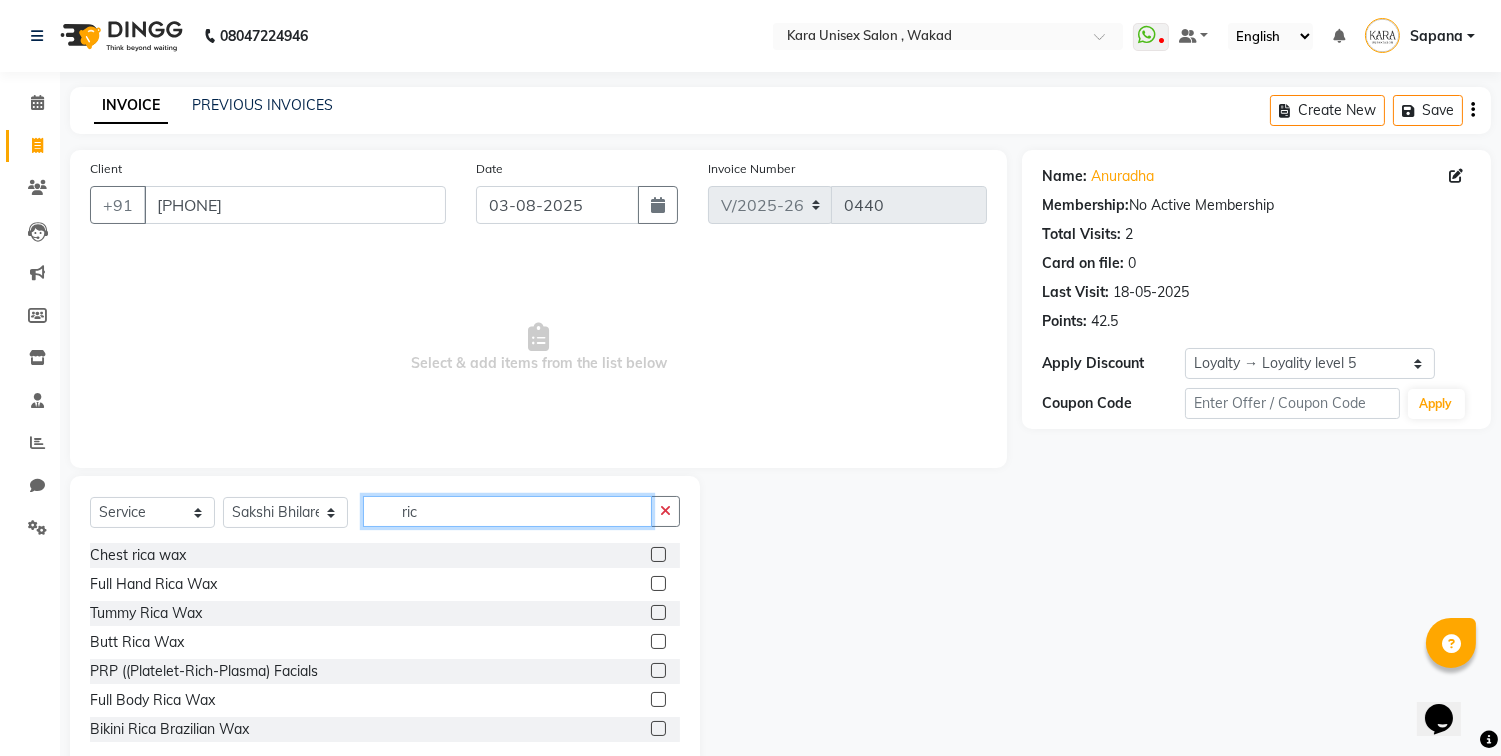 type on "ric" 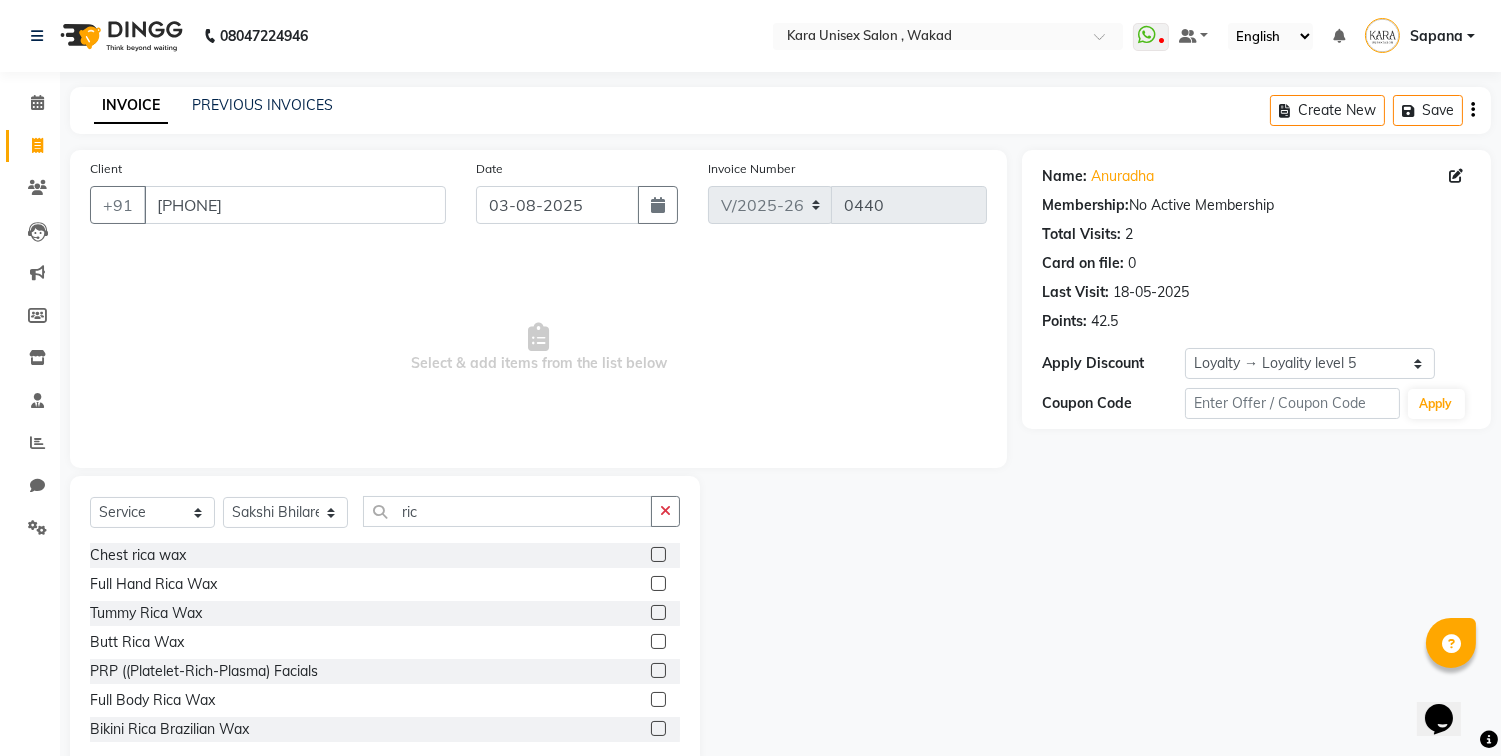 click 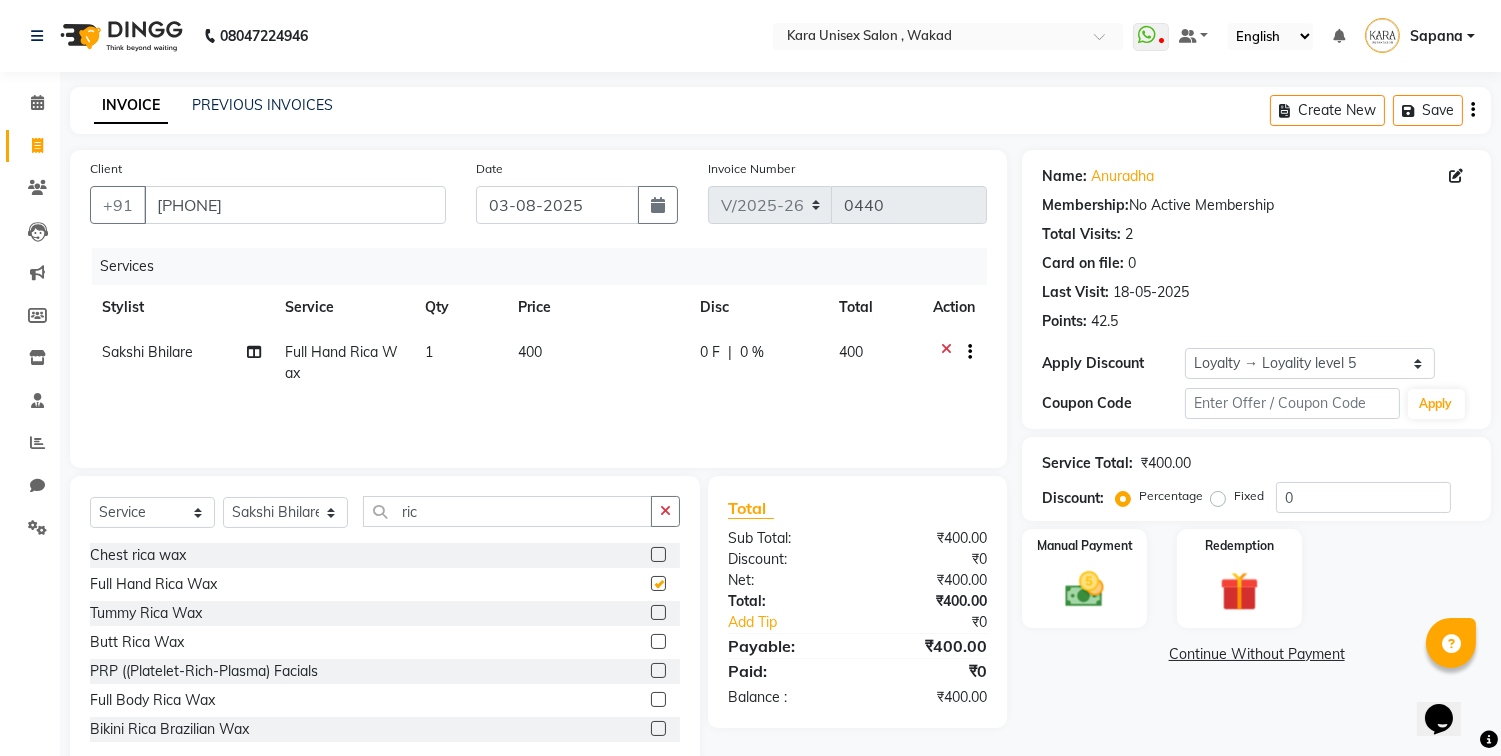 checkbox on "false" 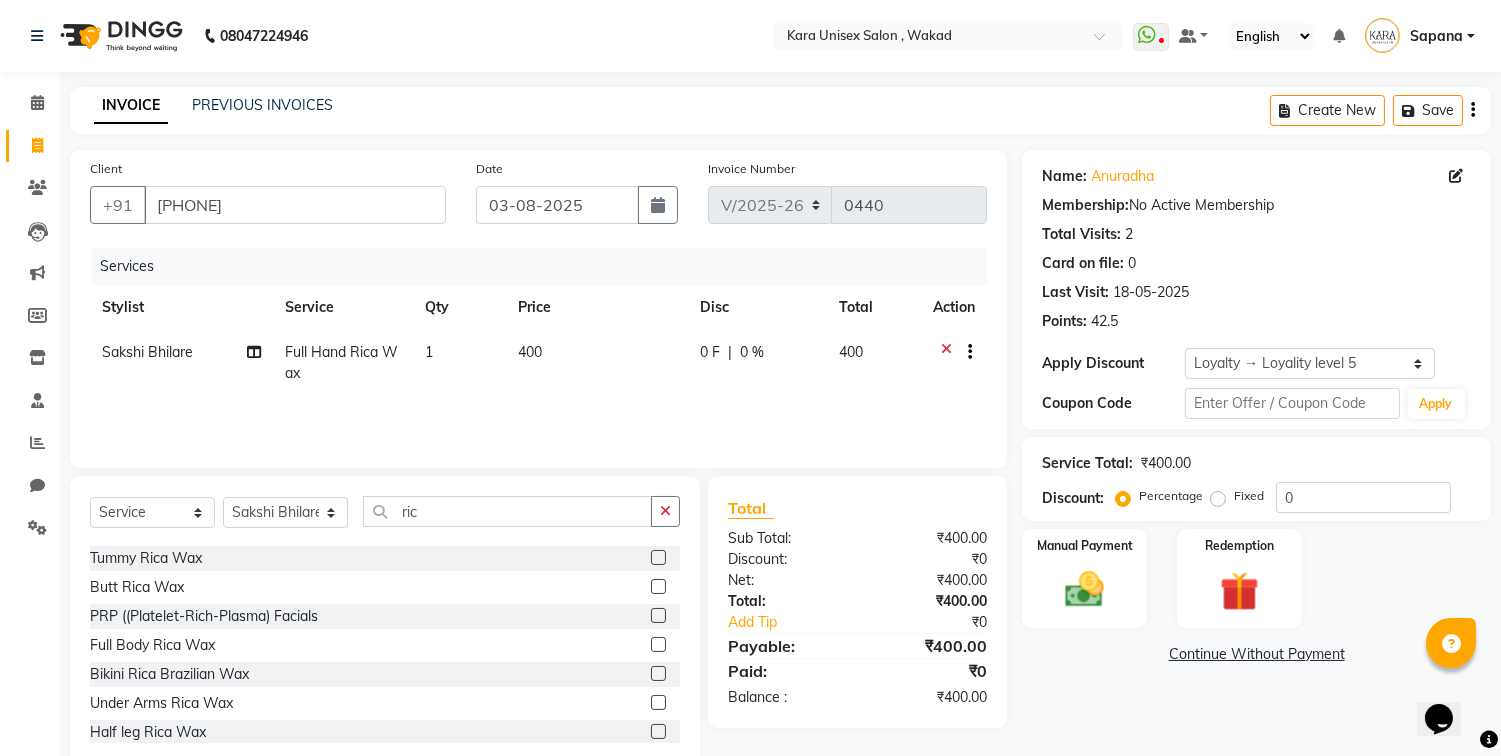 scroll, scrollTop: 147, scrollLeft: 0, axis: vertical 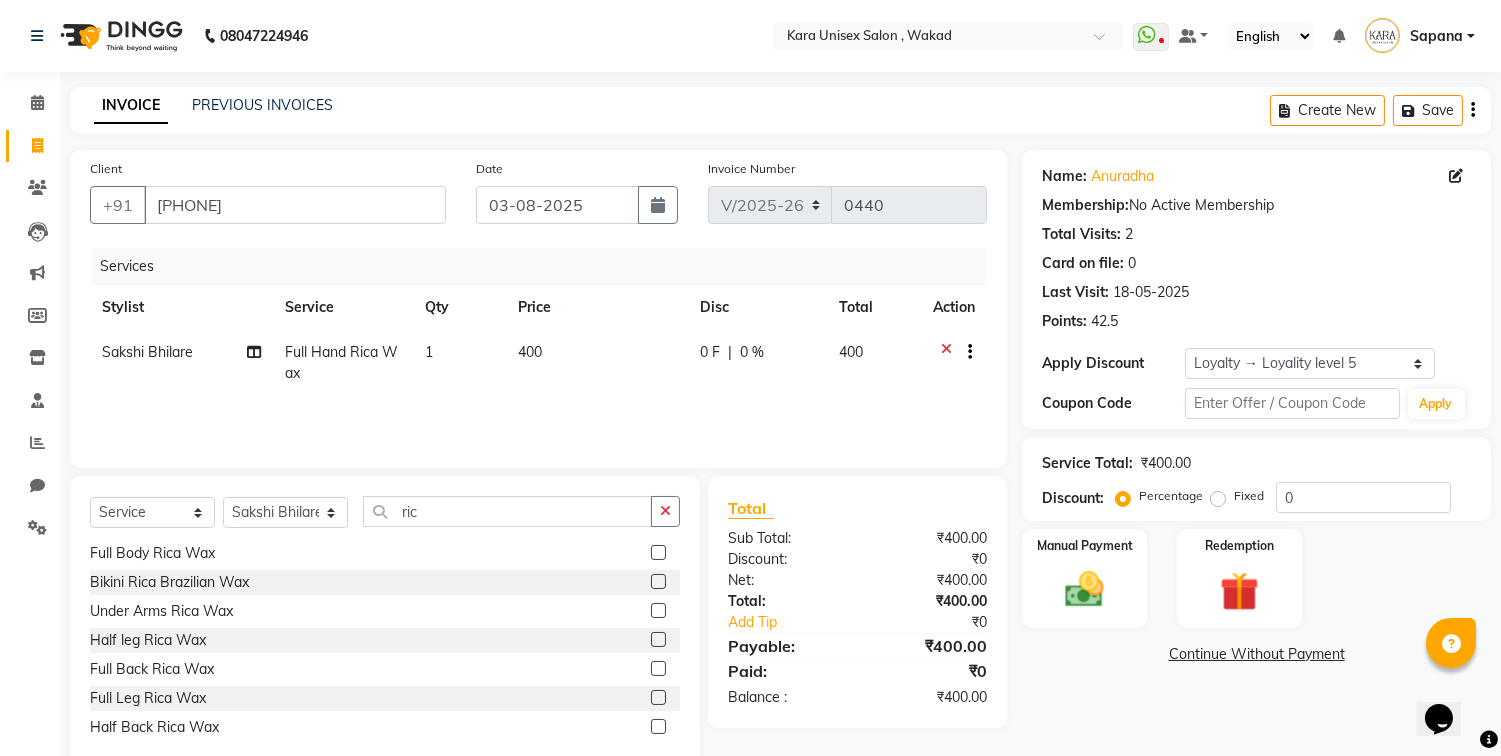 click 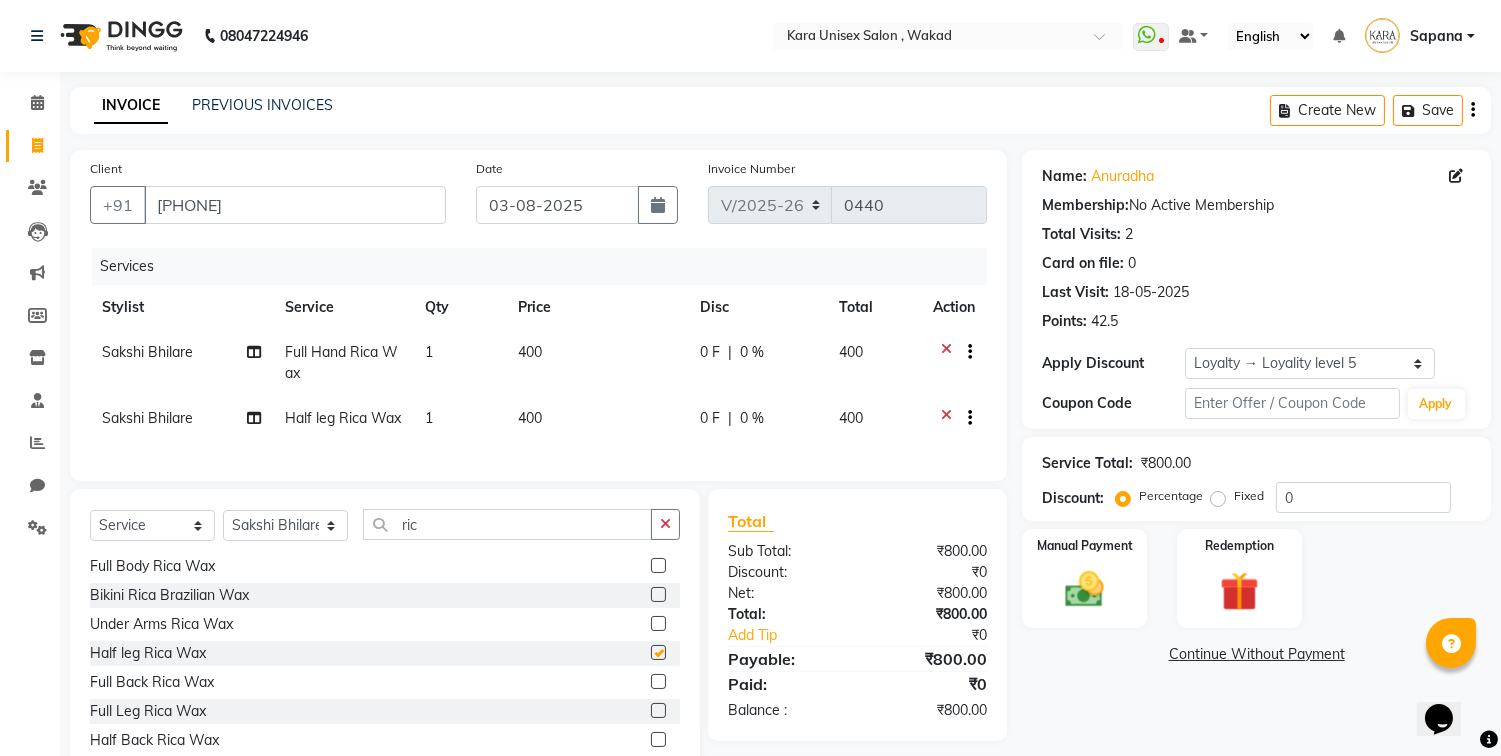 checkbox on "false" 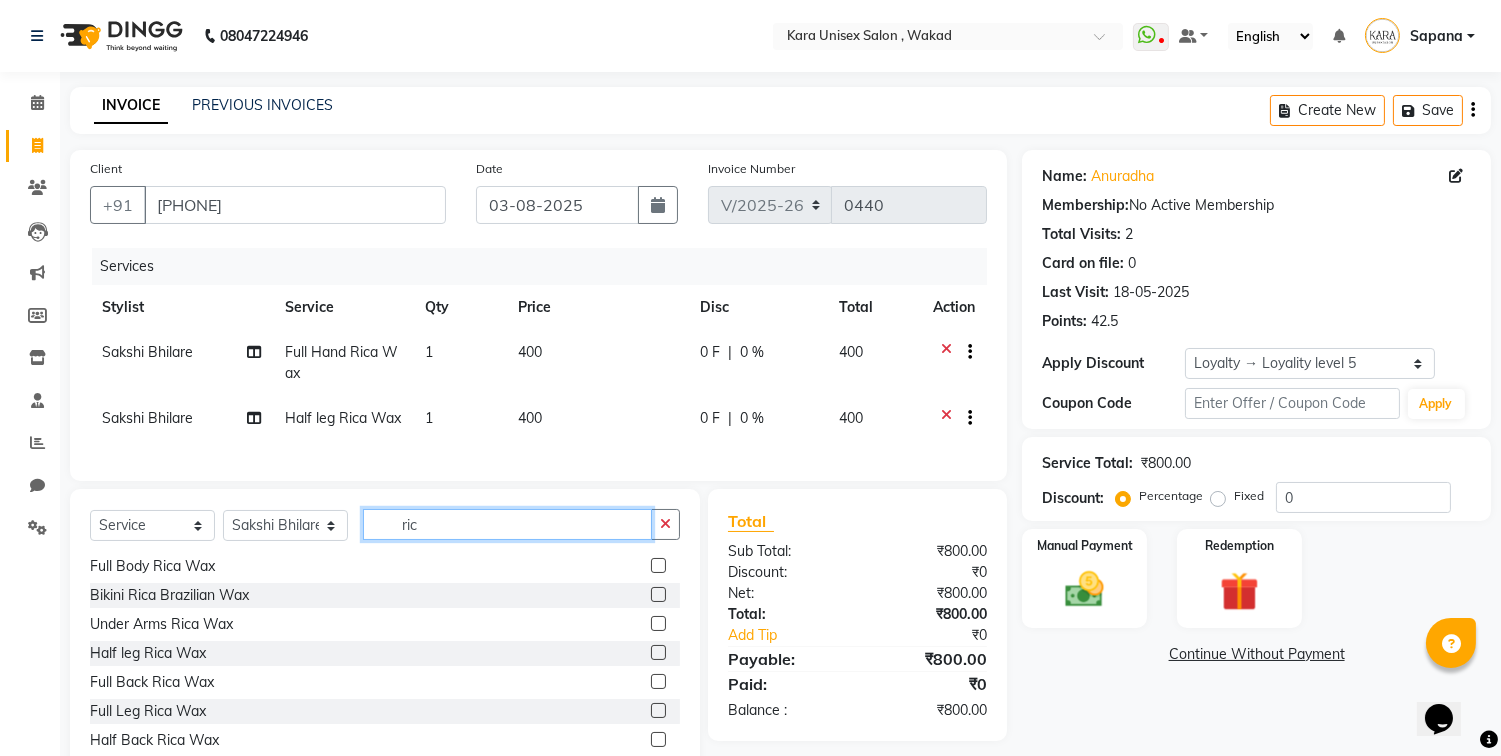 click on "ric" 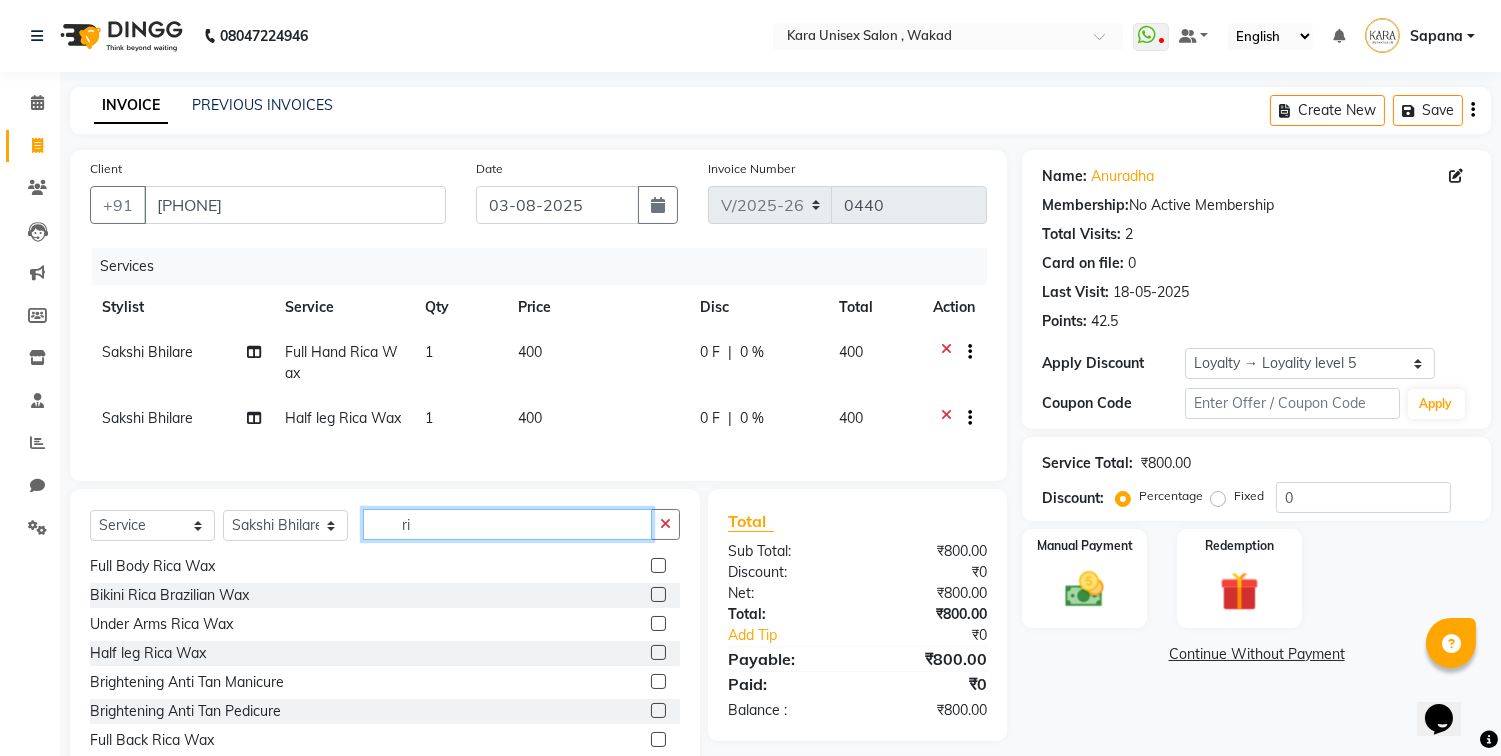 type on "r" 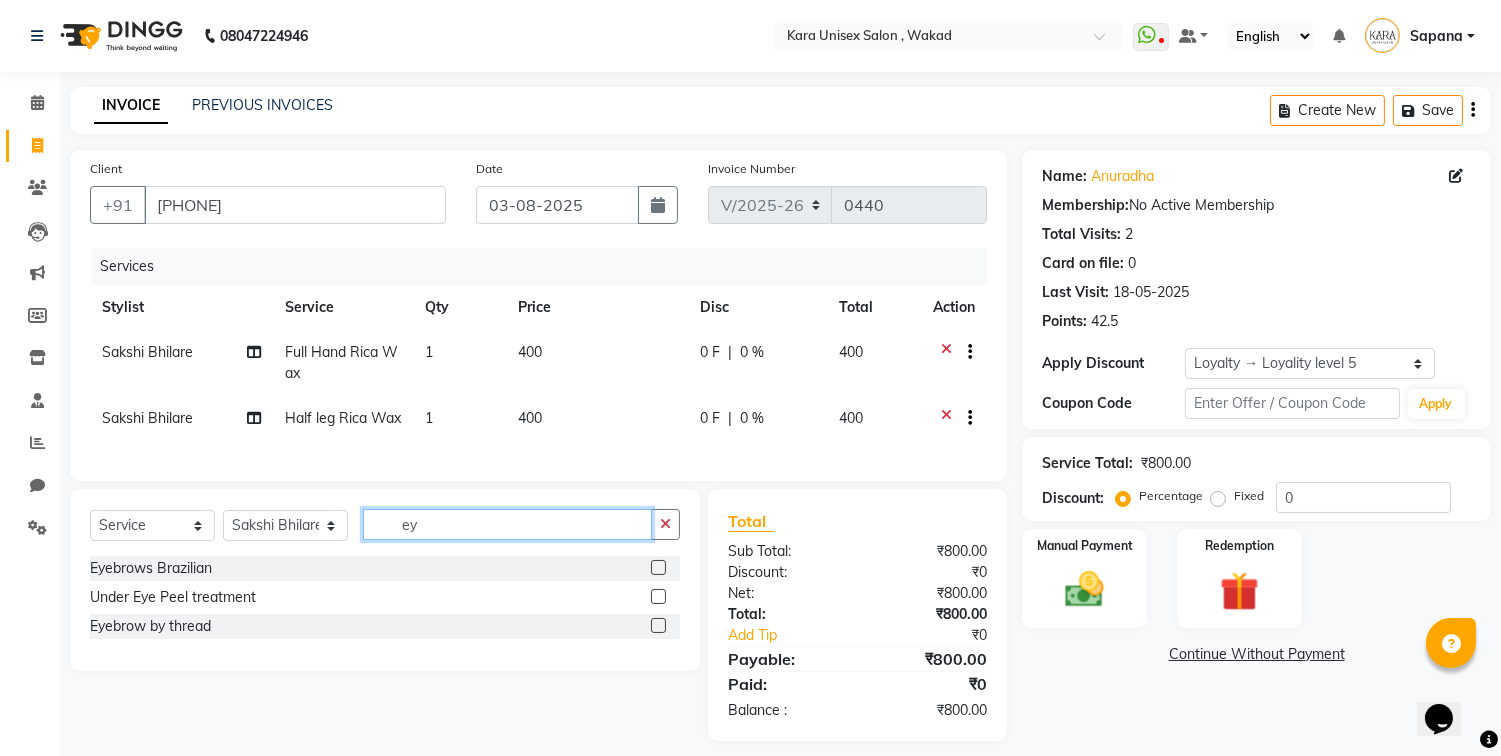 scroll, scrollTop: 0, scrollLeft: 0, axis: both 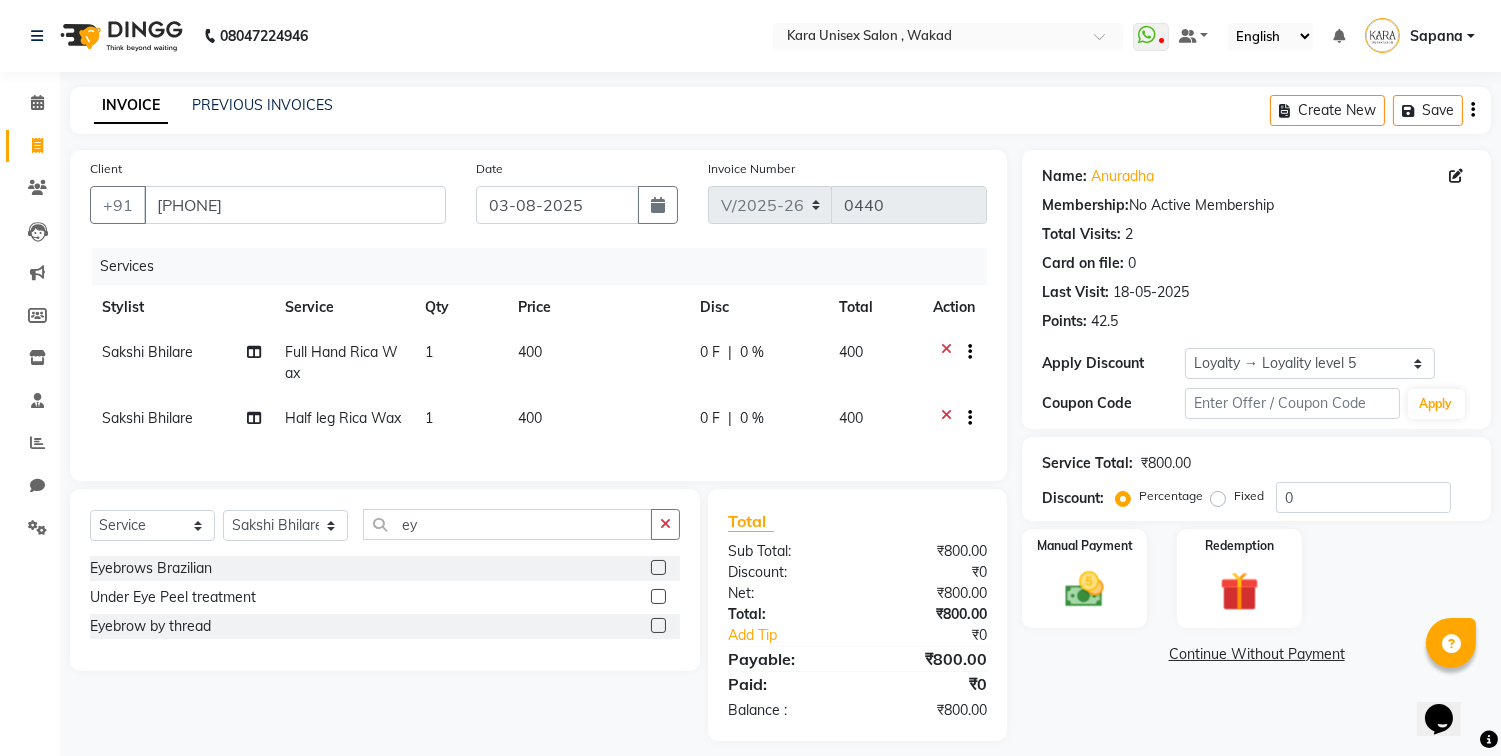 click 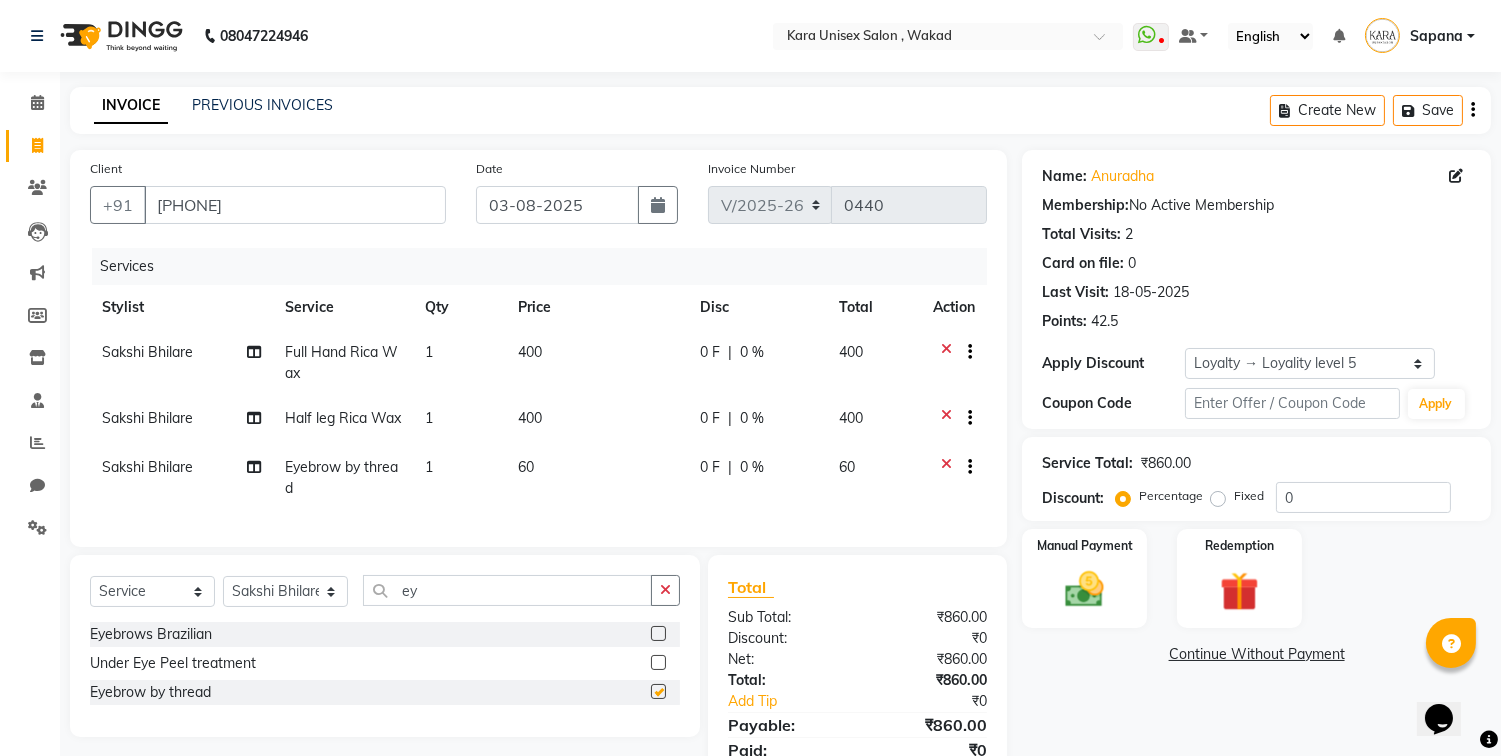 checkbox on "false" 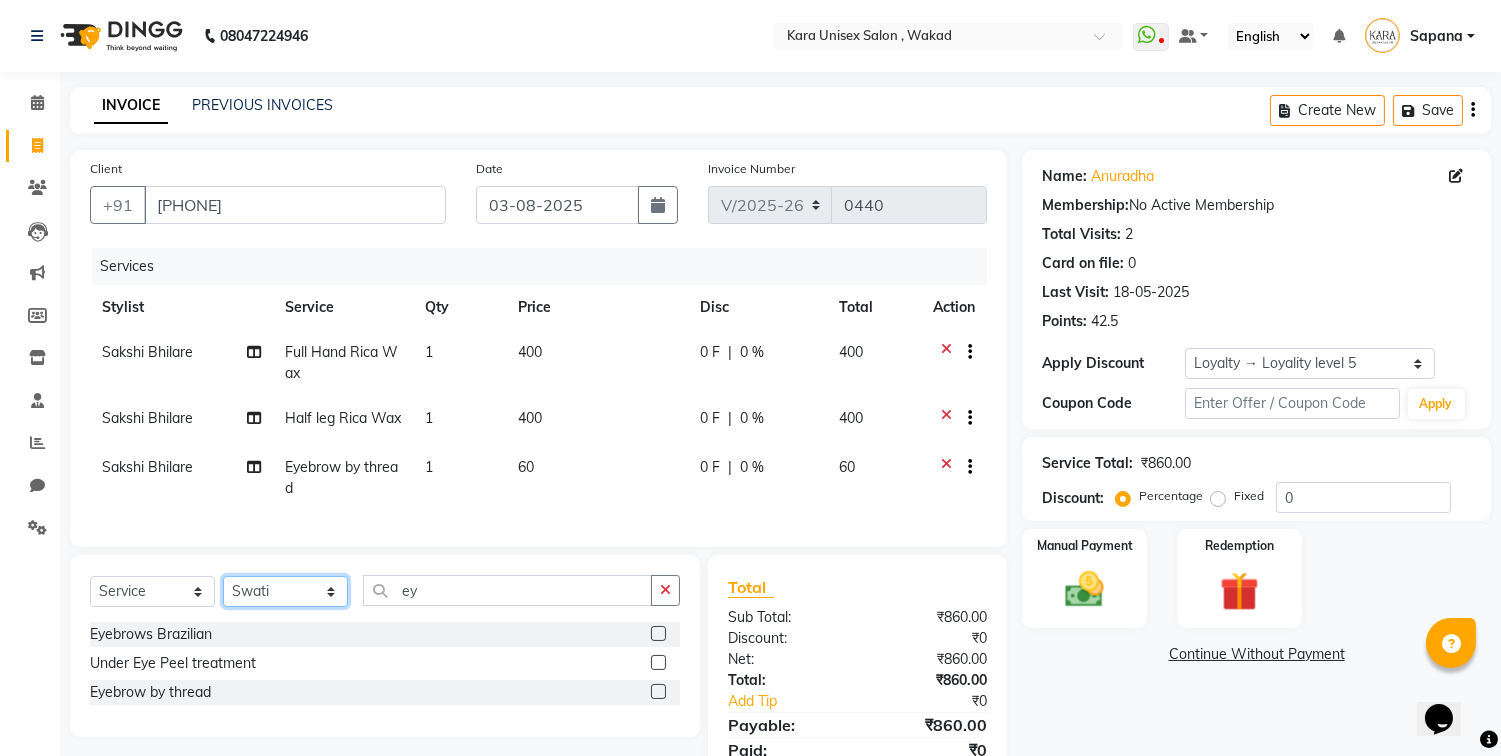 click on "Select Stylist Alka Atul Gauri Gajbhar Guru Jyotsana Kavita Payal Prajakta Priti Kalokhe Priyanka khade Rubina Nadaf Sadhana Awtade Sakshi Bhilare Sapana  Seema Holge Somnath  Swati Utkarsh" 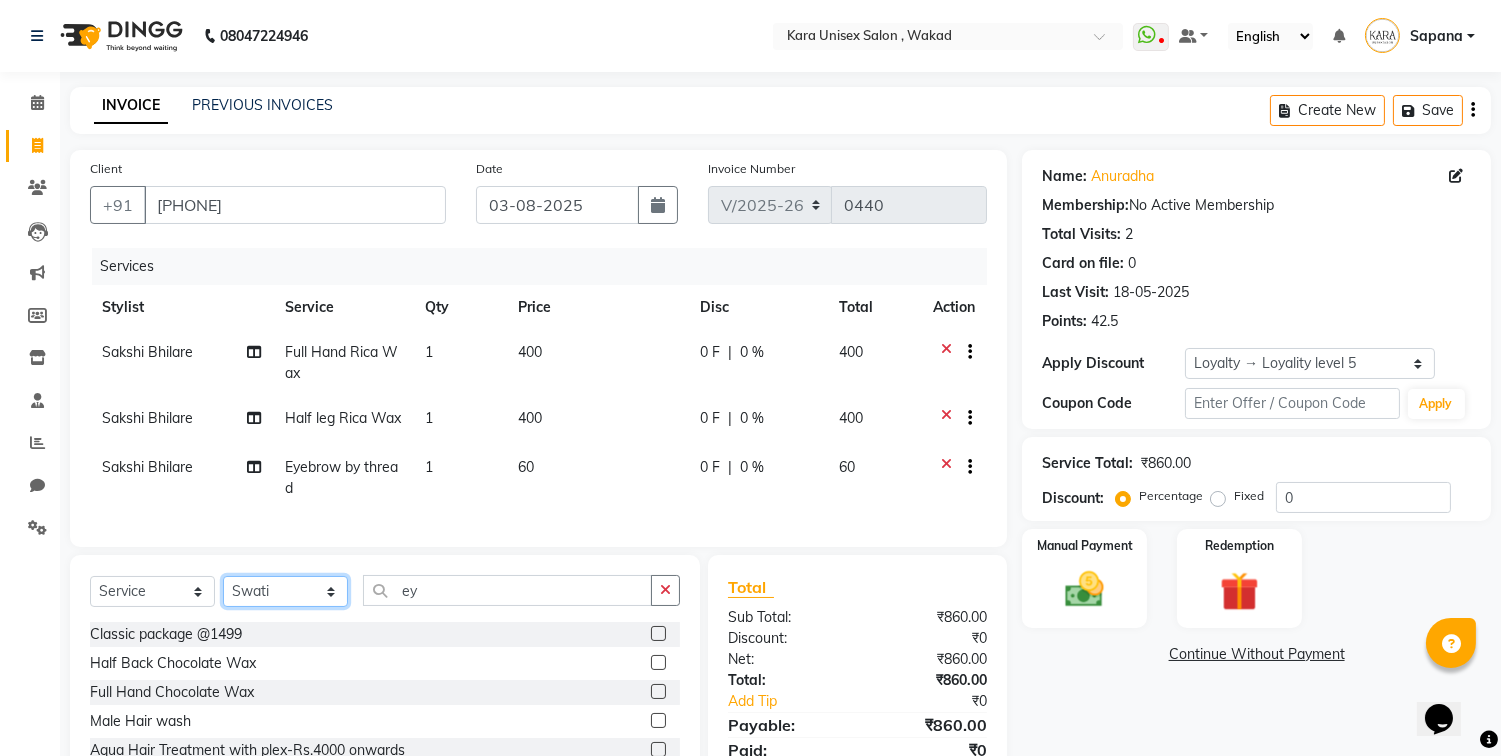 select on "72760" 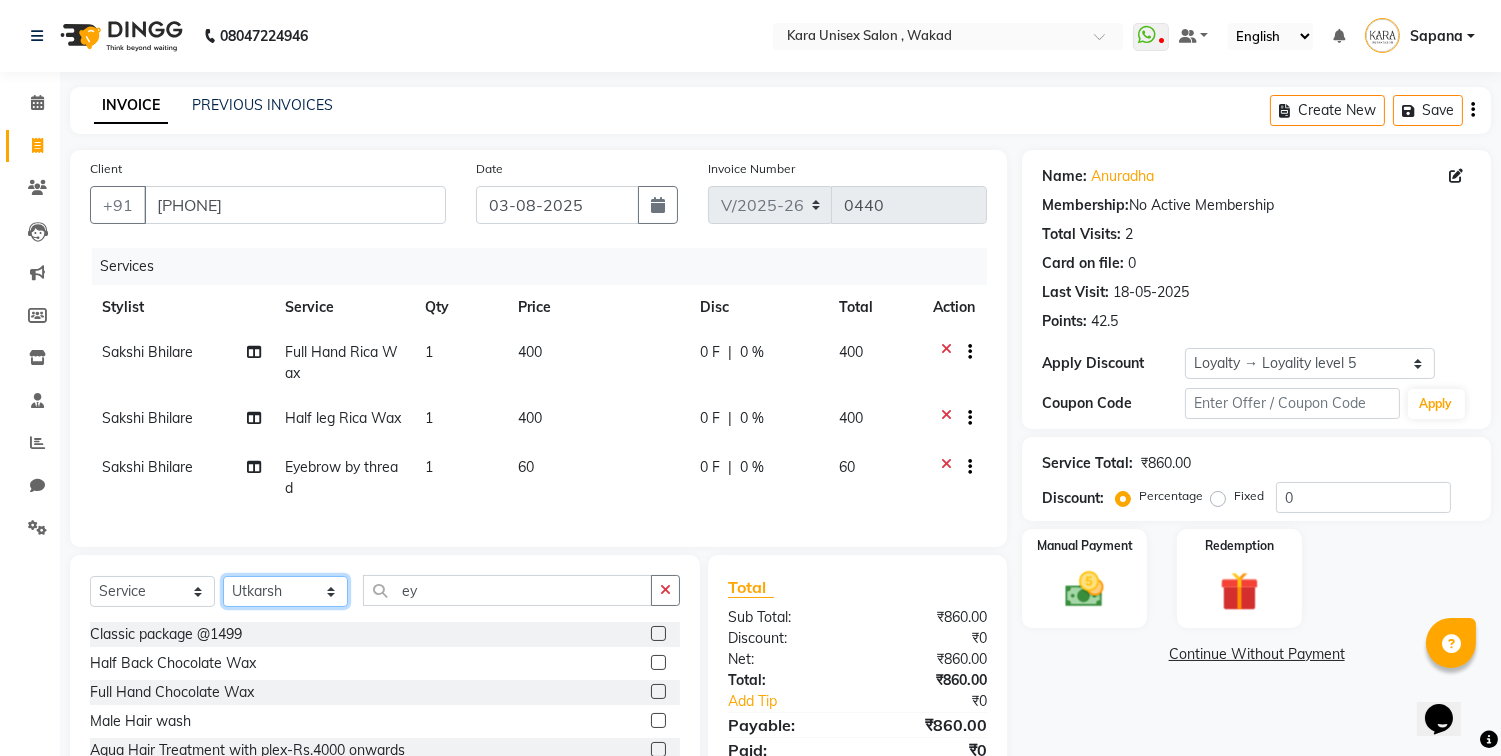 click on "Select Stylist Alka Atul Gauri Gajbhar Guru Jyotsana Kavita Payal Prajakta Priti Kalokhe Priyanka khade Rubina Nadaf Sadhana Awtade Sakshi Bhilare Sapana  Seema Holge Somnath  Swati Utkarsh" 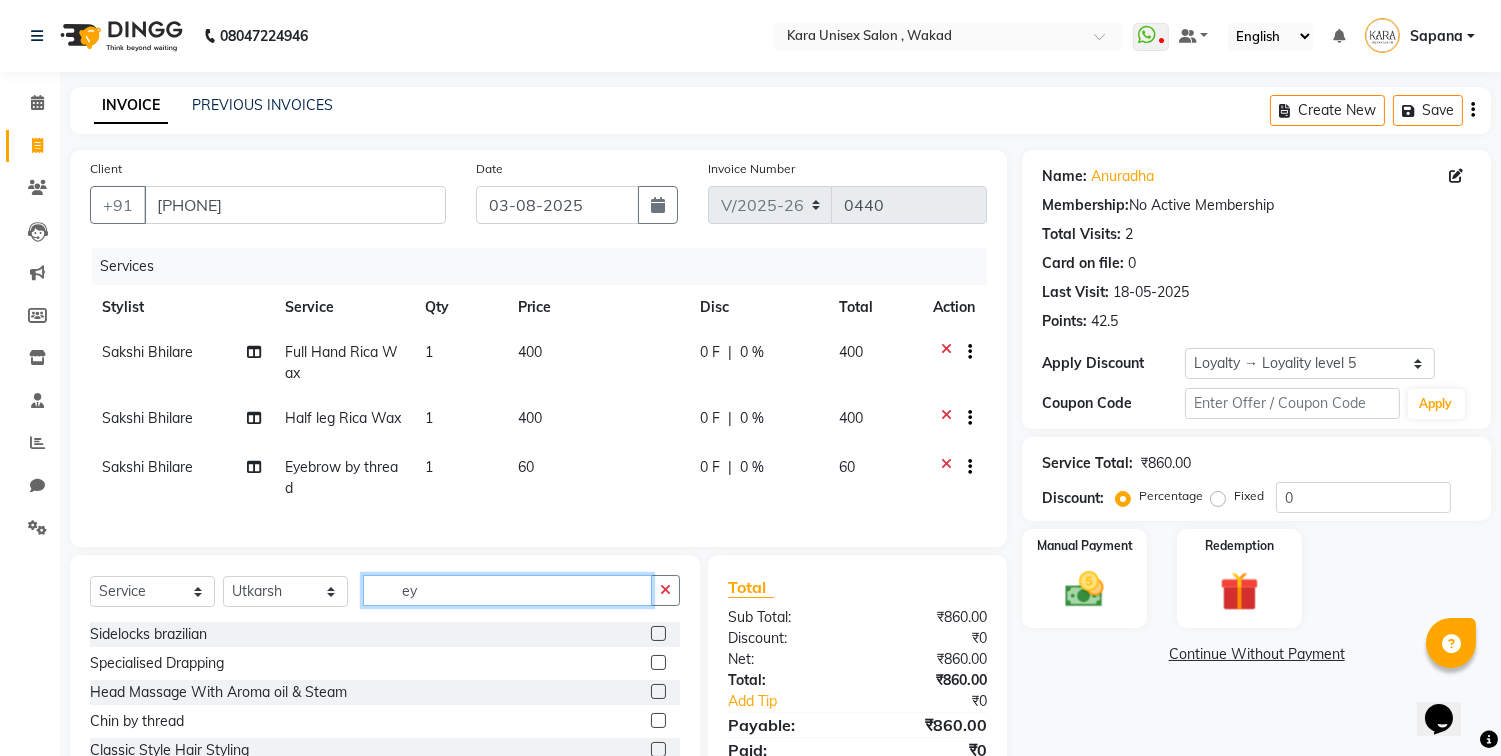 click on "ey" 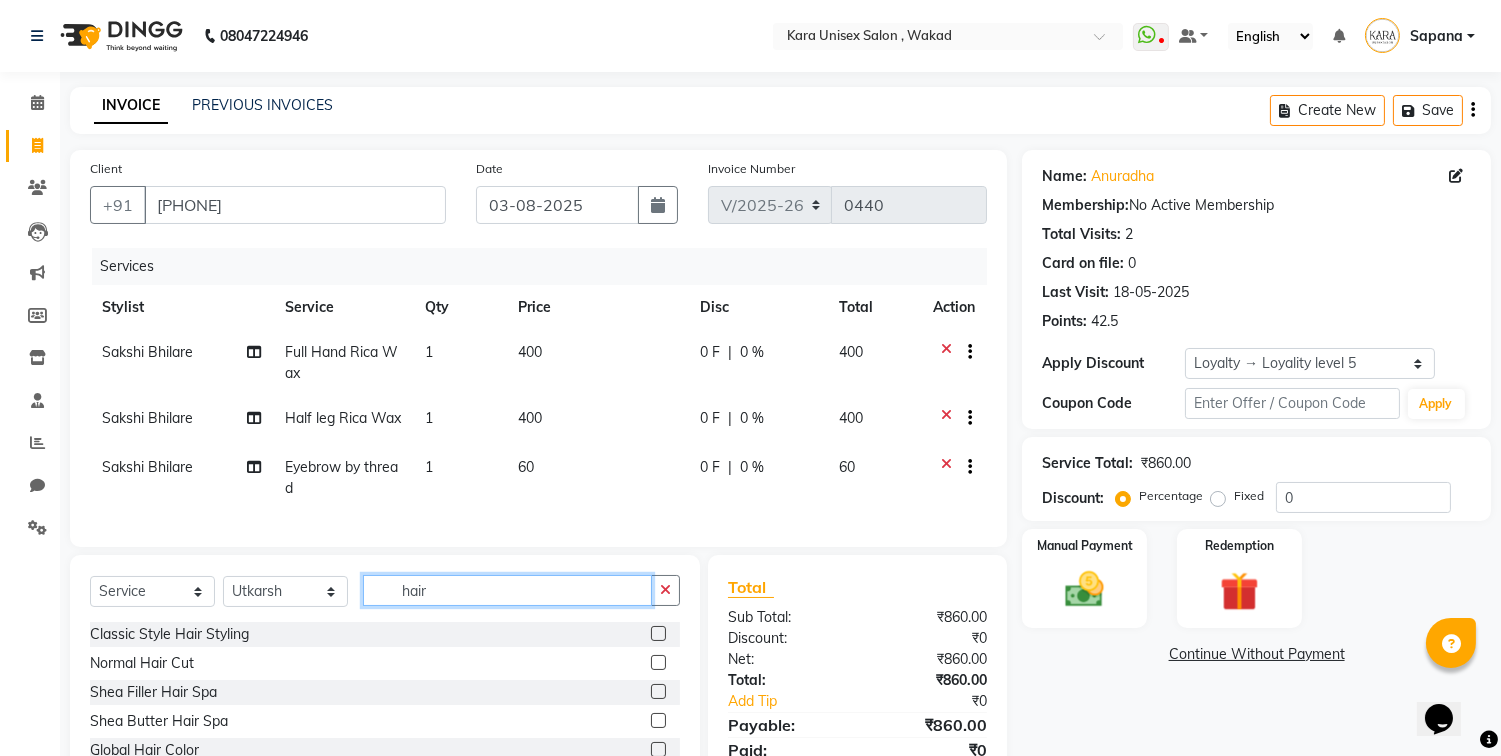 type on "hair" 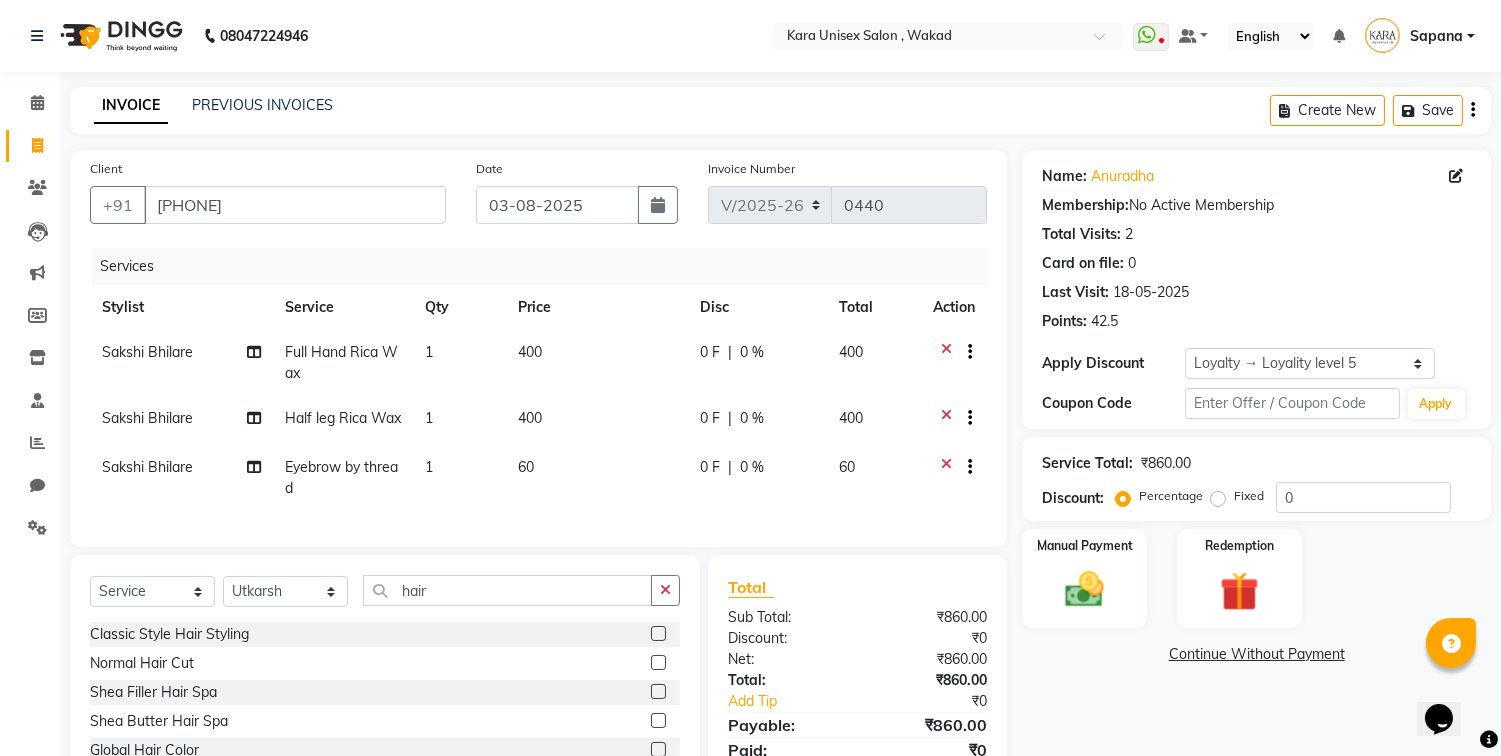 click 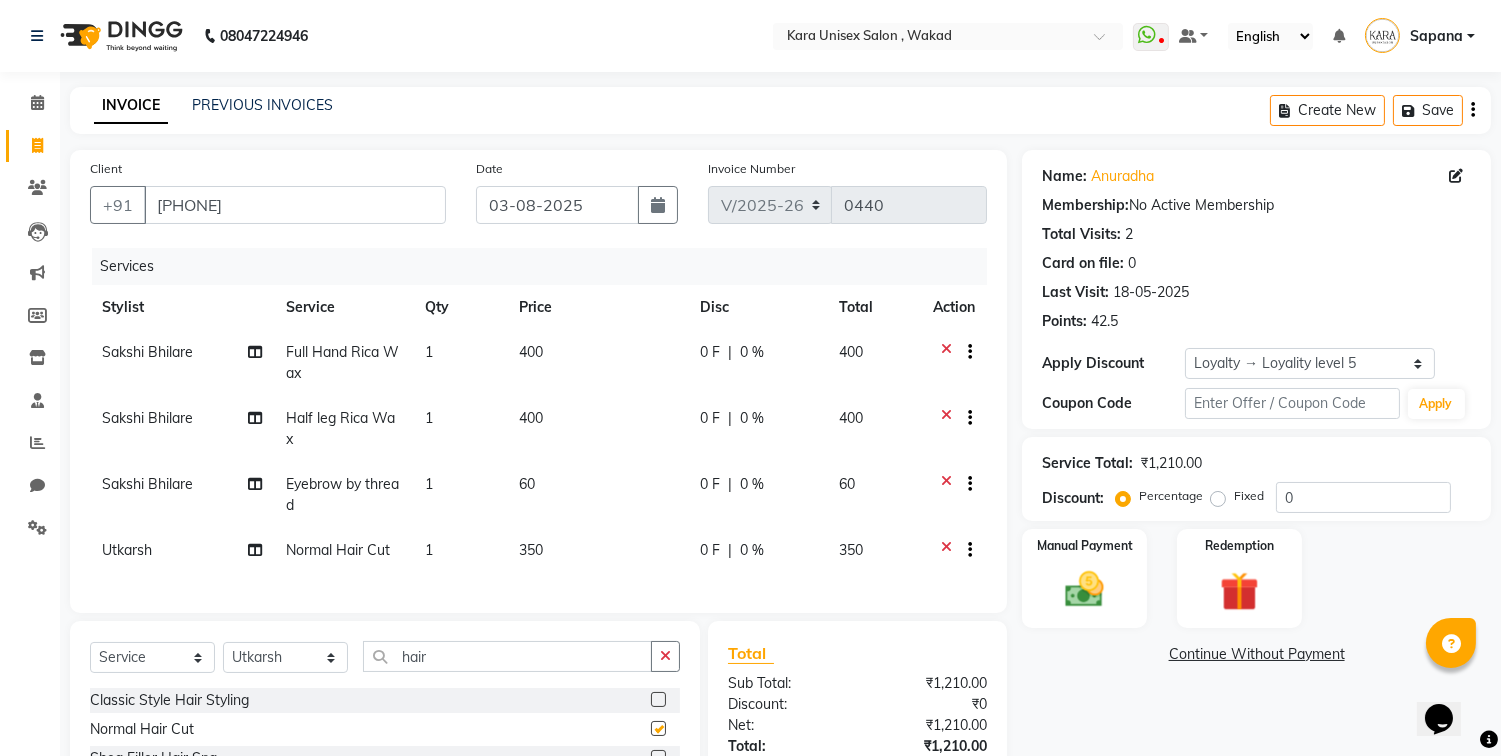 checkbox on "false" 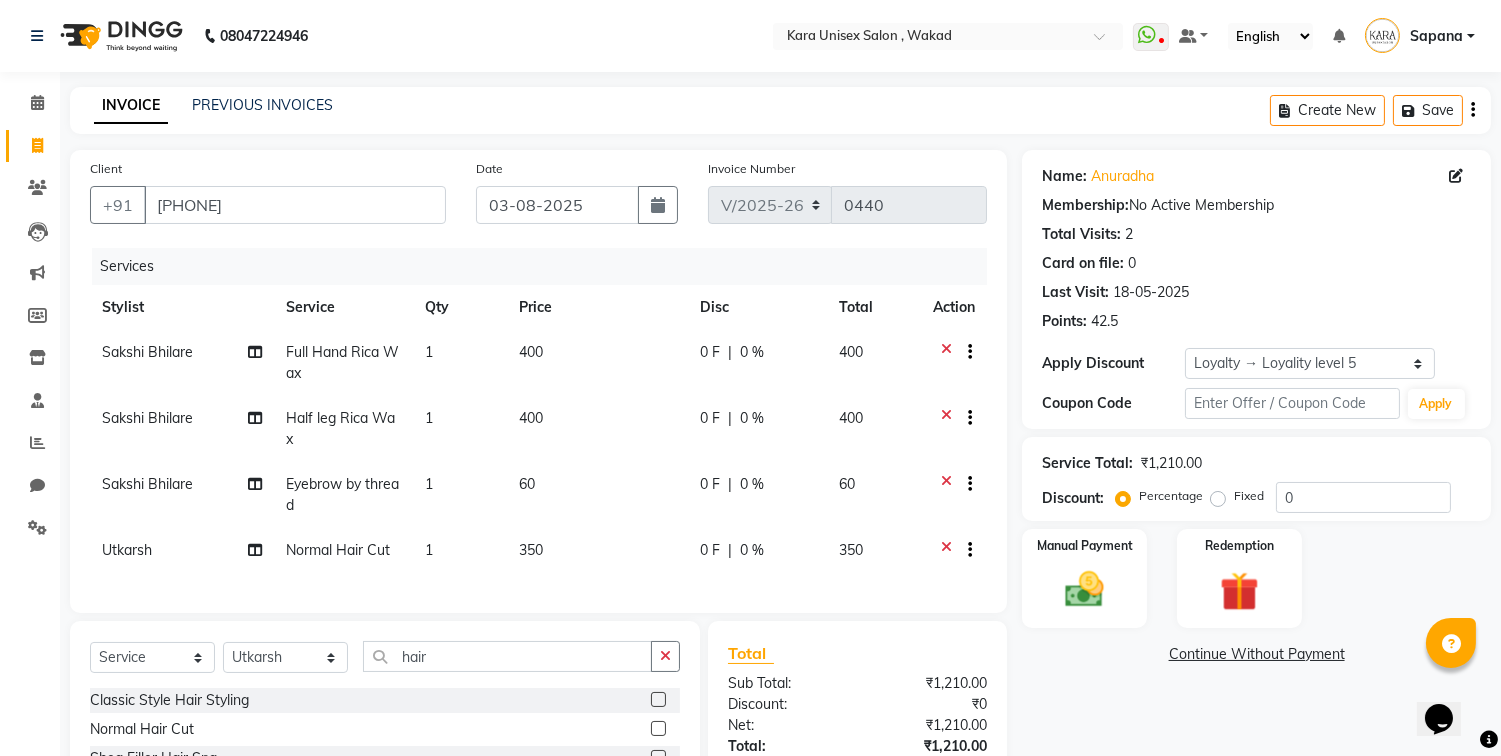 scroll, scrollTop: 206, scrollLeft: 0, axis: vertical 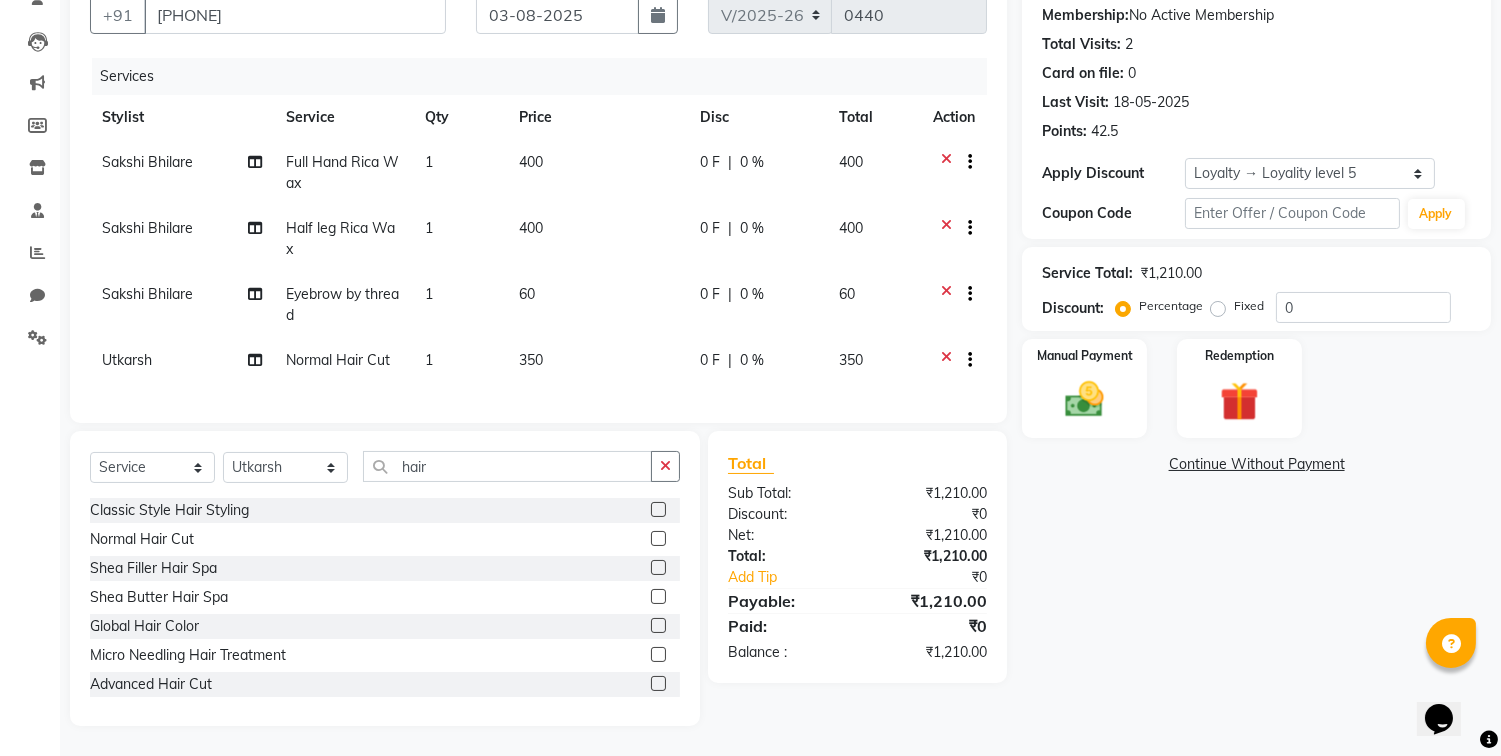 drag, startPoint x: 1104, startPoint y: 734, endPoint x: 1092, endPoint y: 522, distance: 212.33936 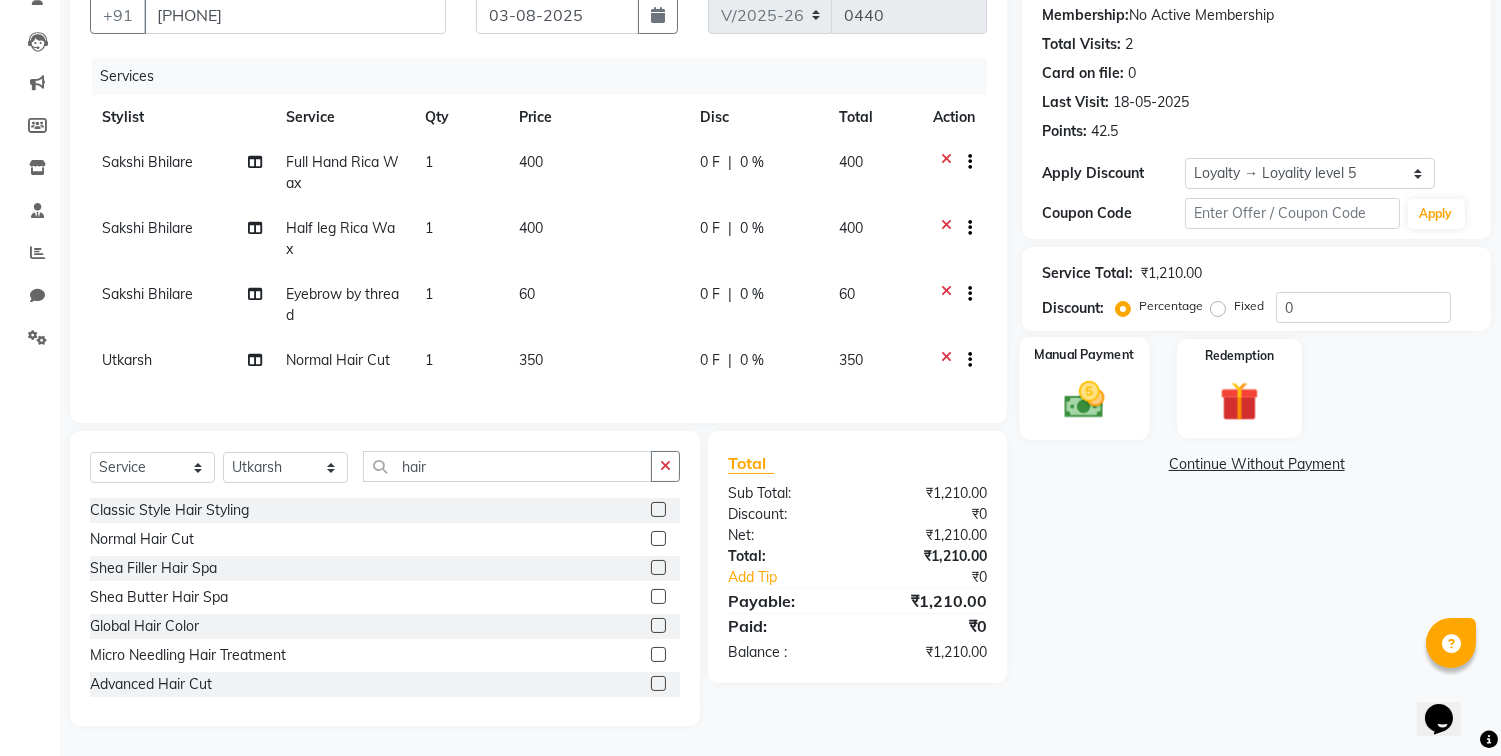 click 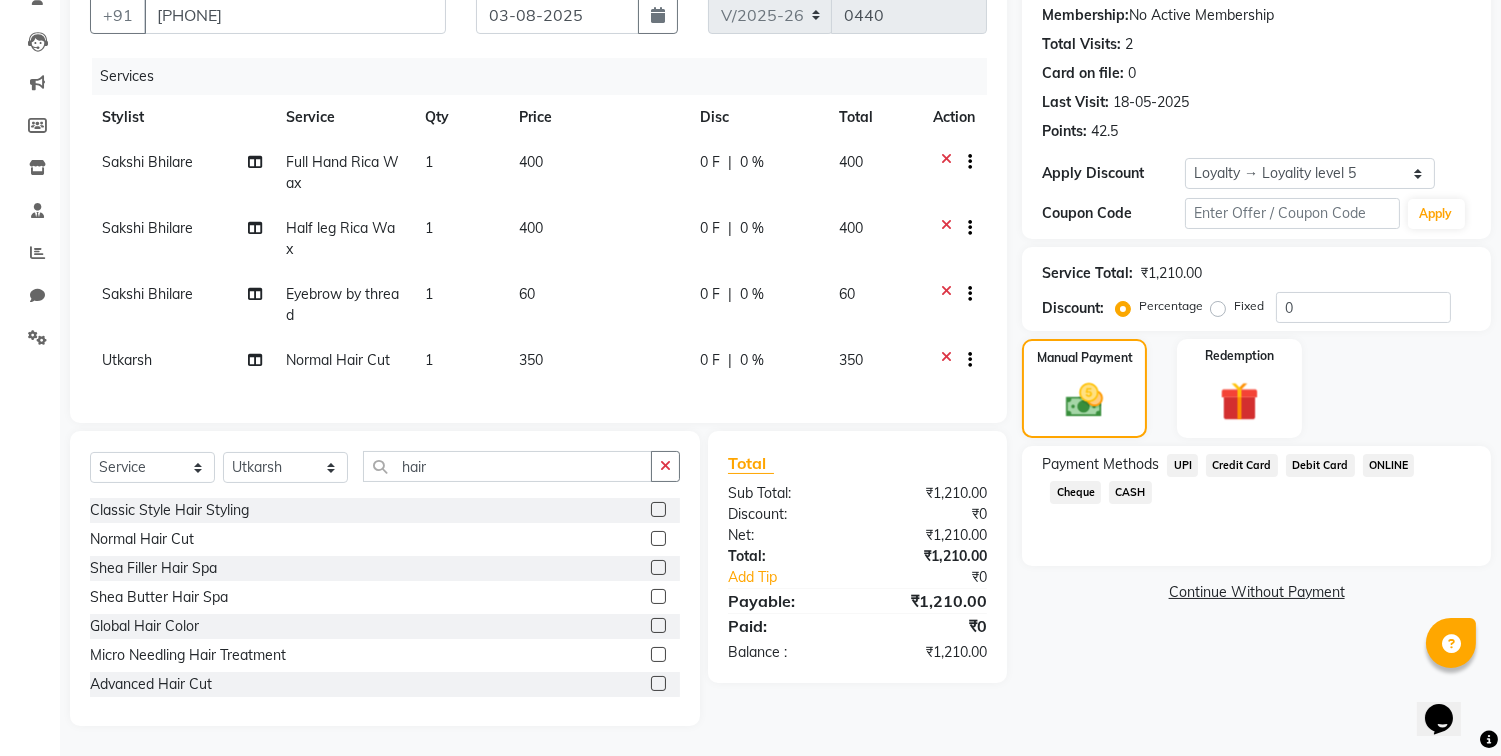 click on "UPI" 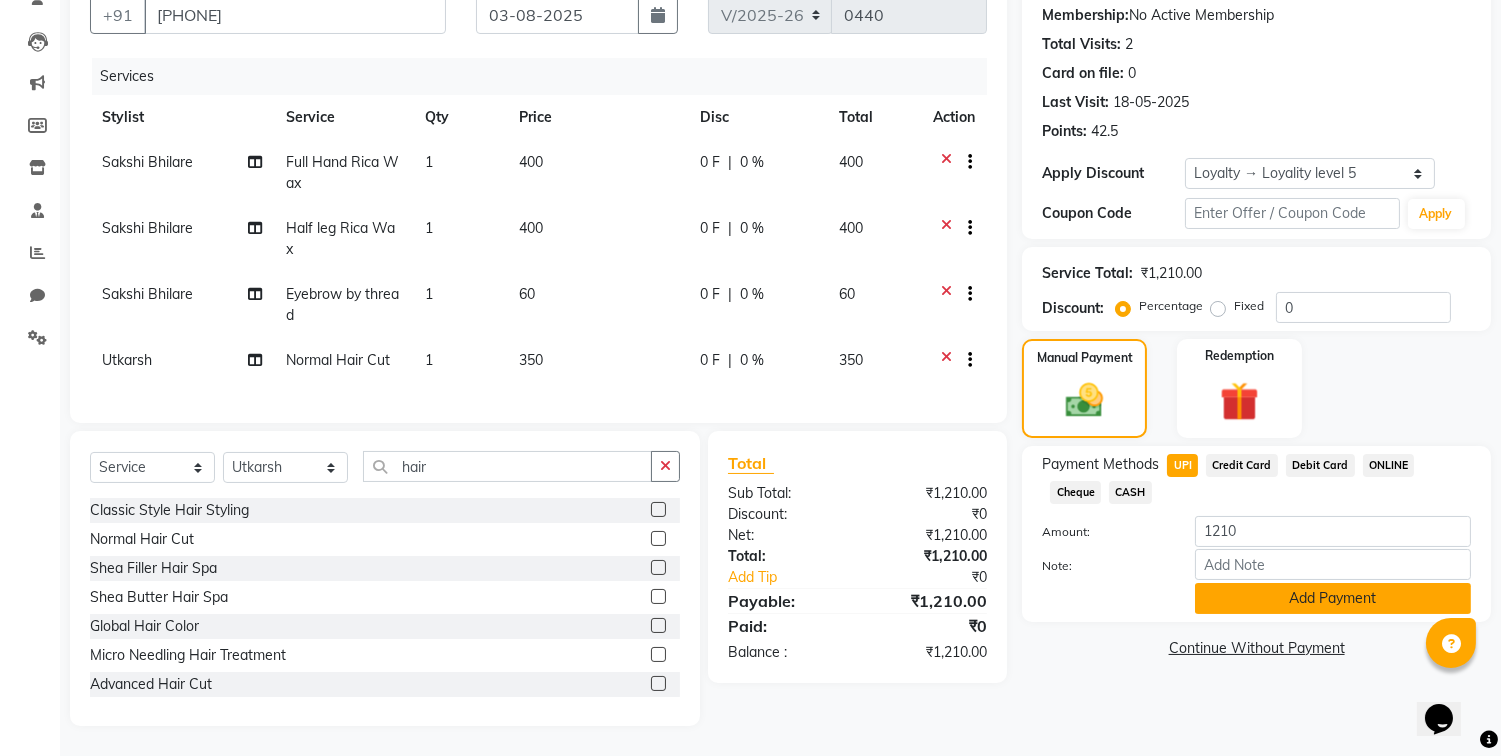 click on "Add Payment" 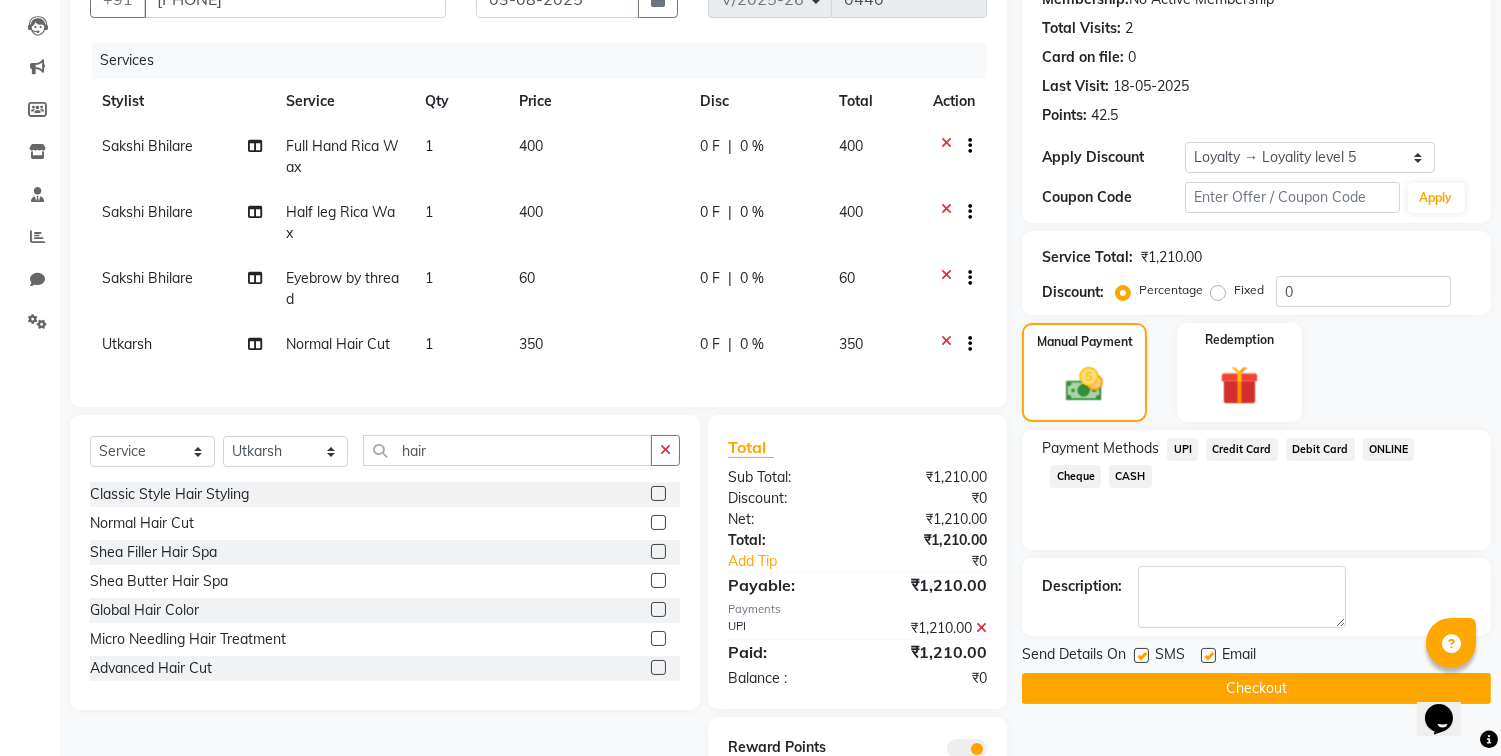 click on "Checkout" 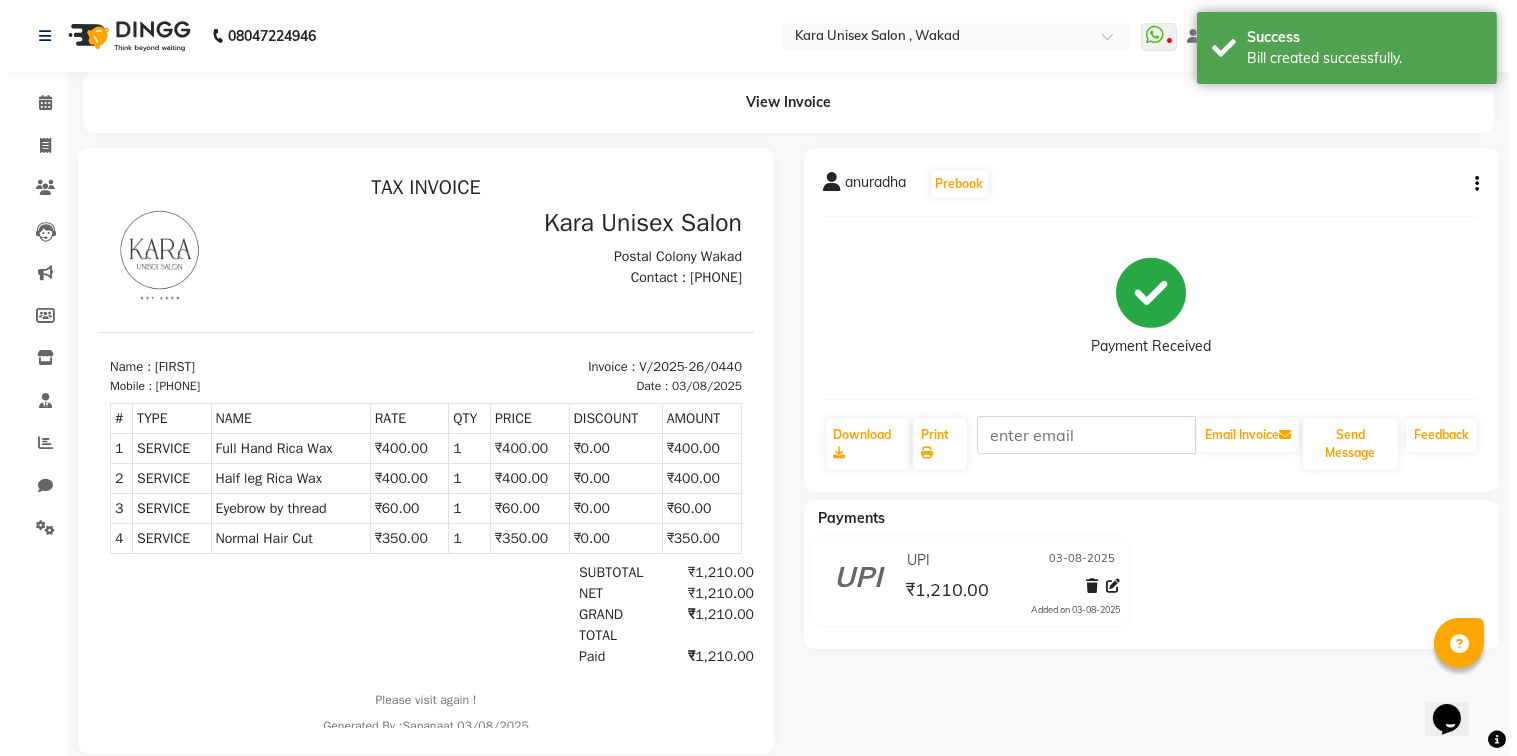 scroll, scrollTop: 0, scrollLeft: 0, axis: both 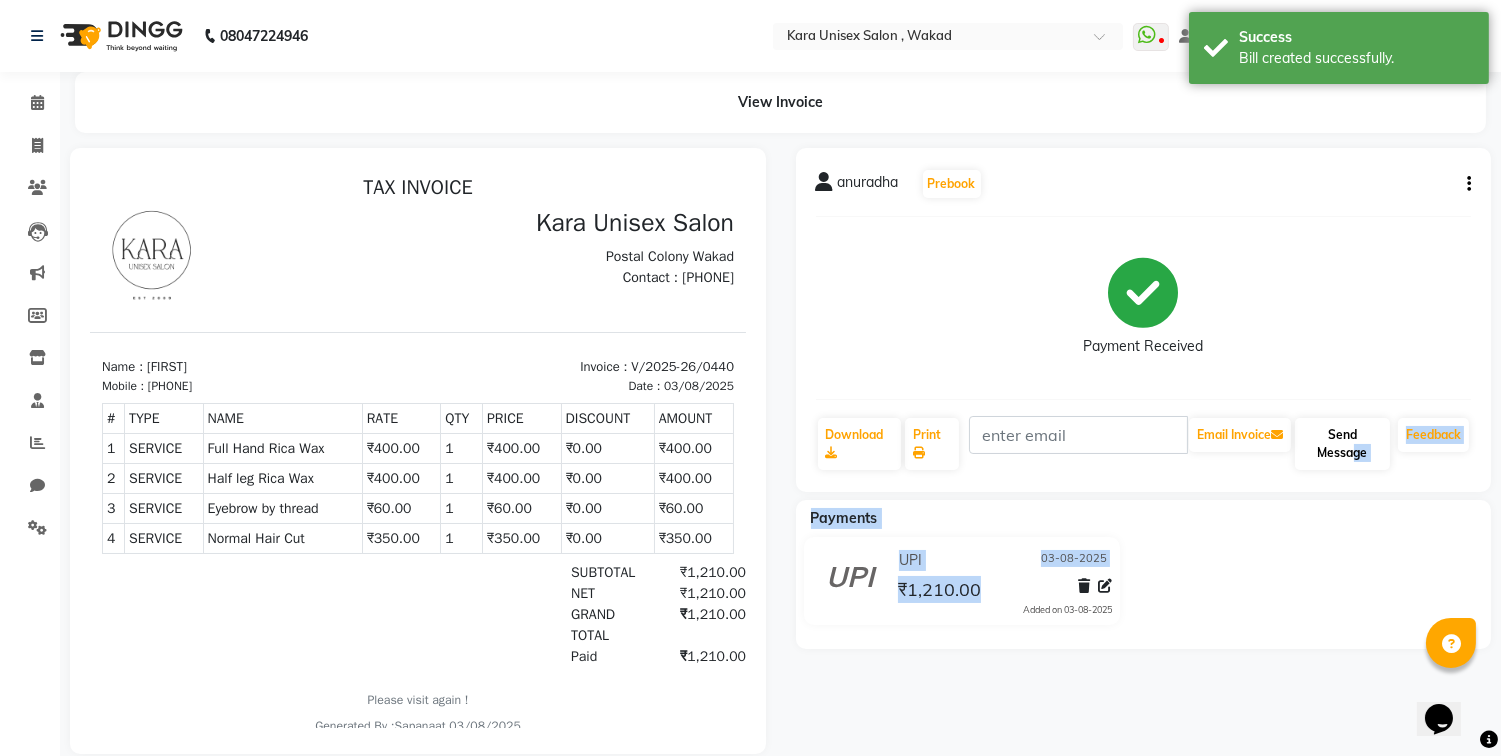 drag, startPoint x: 1273, startPoint y: 686, endPoint x: 1345, endPoint y: 460, distance: 237.19191 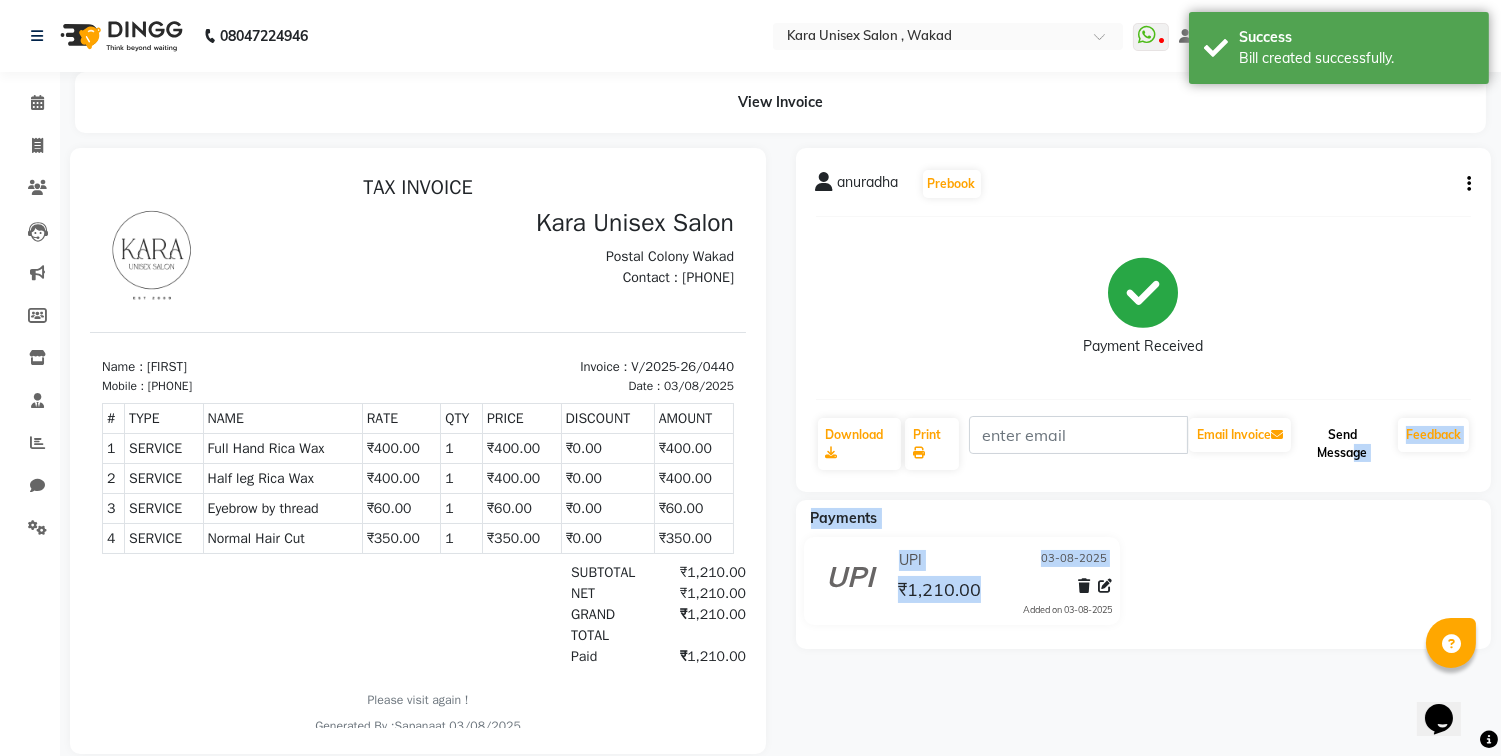 click on "Send Message" 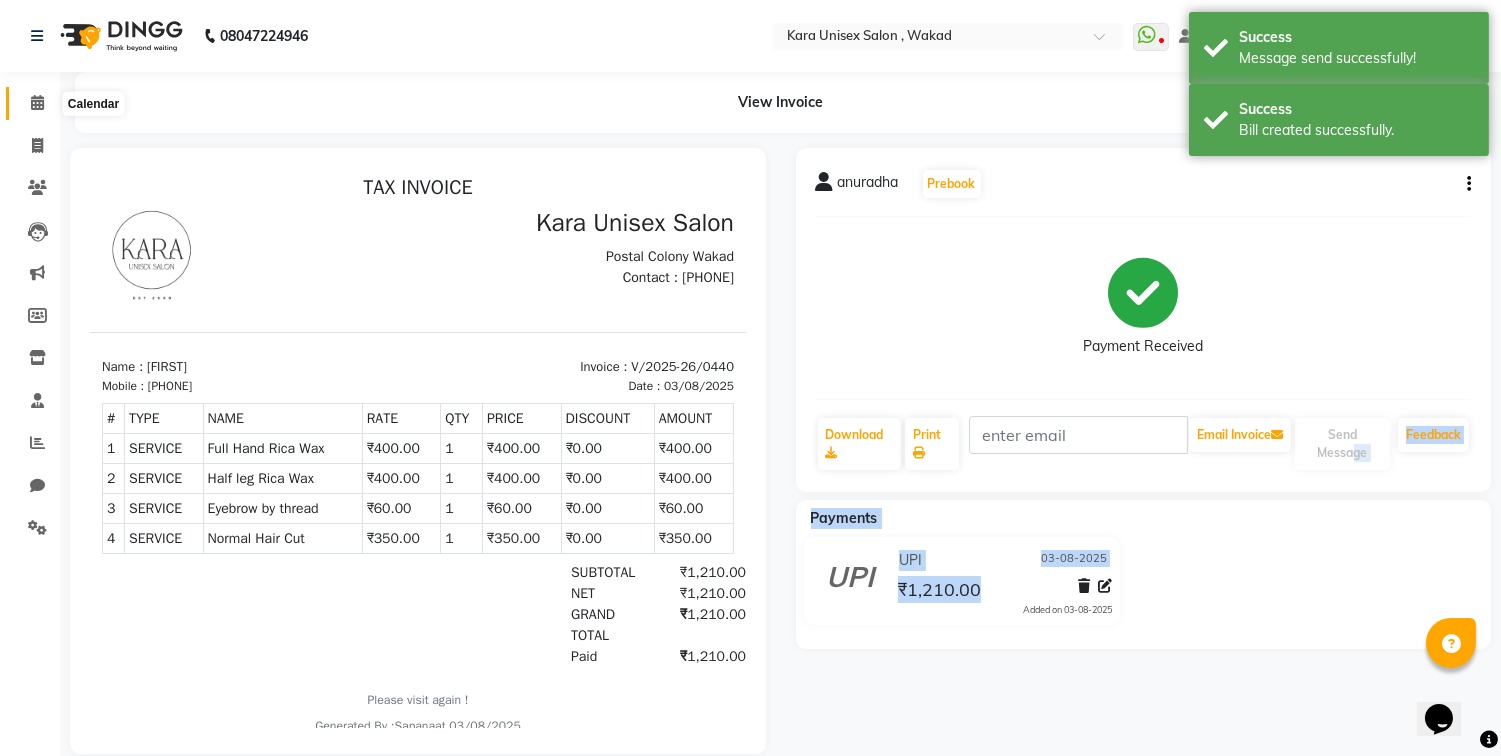 click 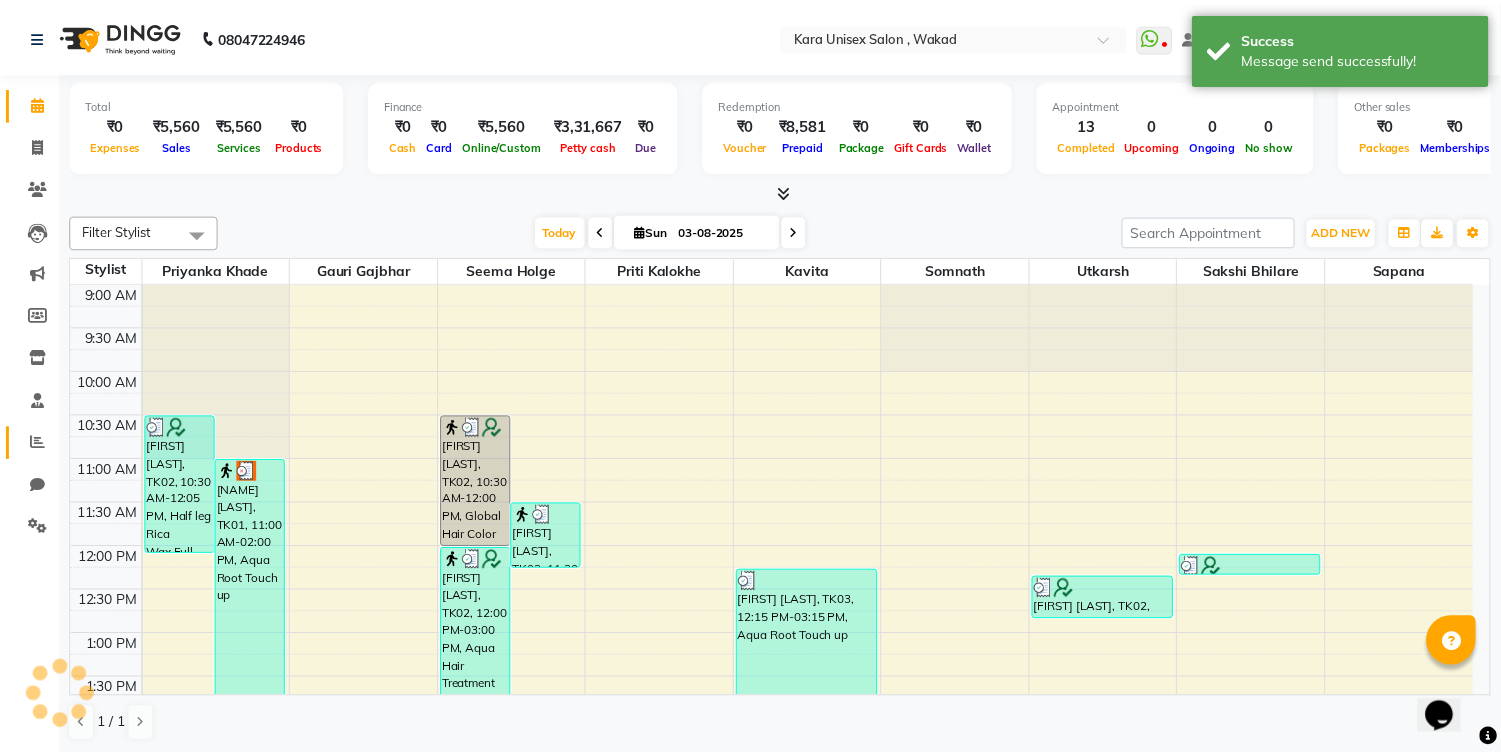 scroll, scrollTop: 0, scrollLeft: 0, axis: both 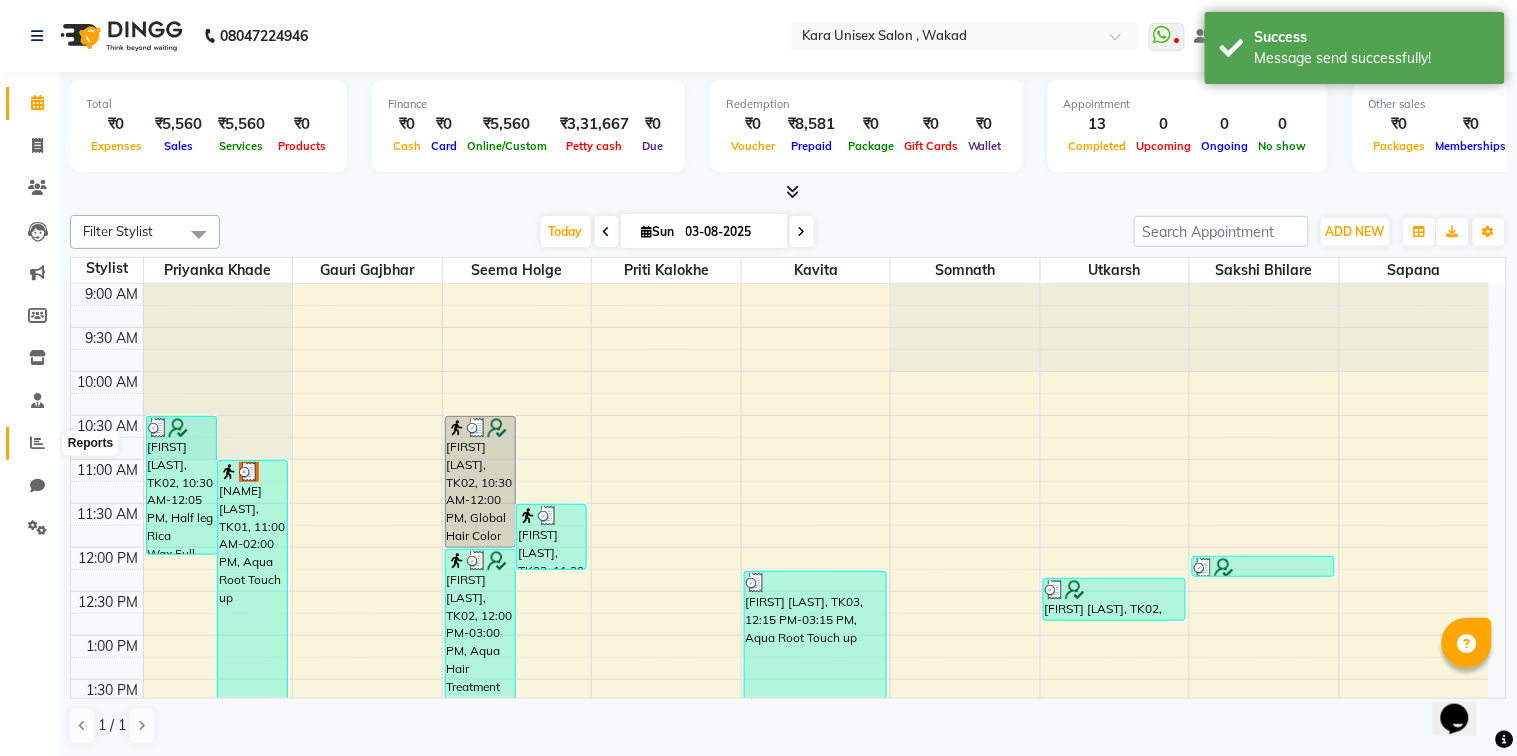 click 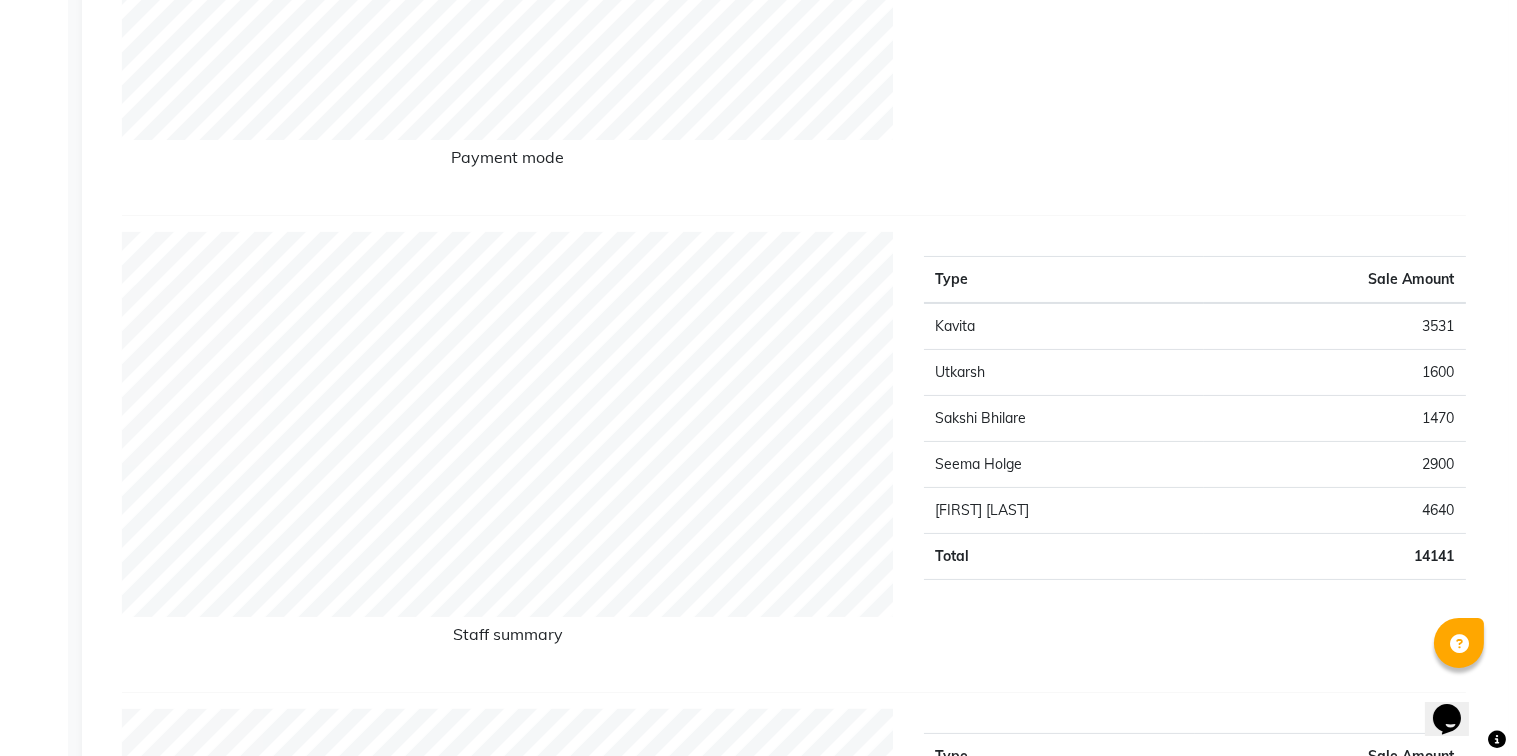 scroll, scrollTop: 0, scrollLeft: 0, axis: both 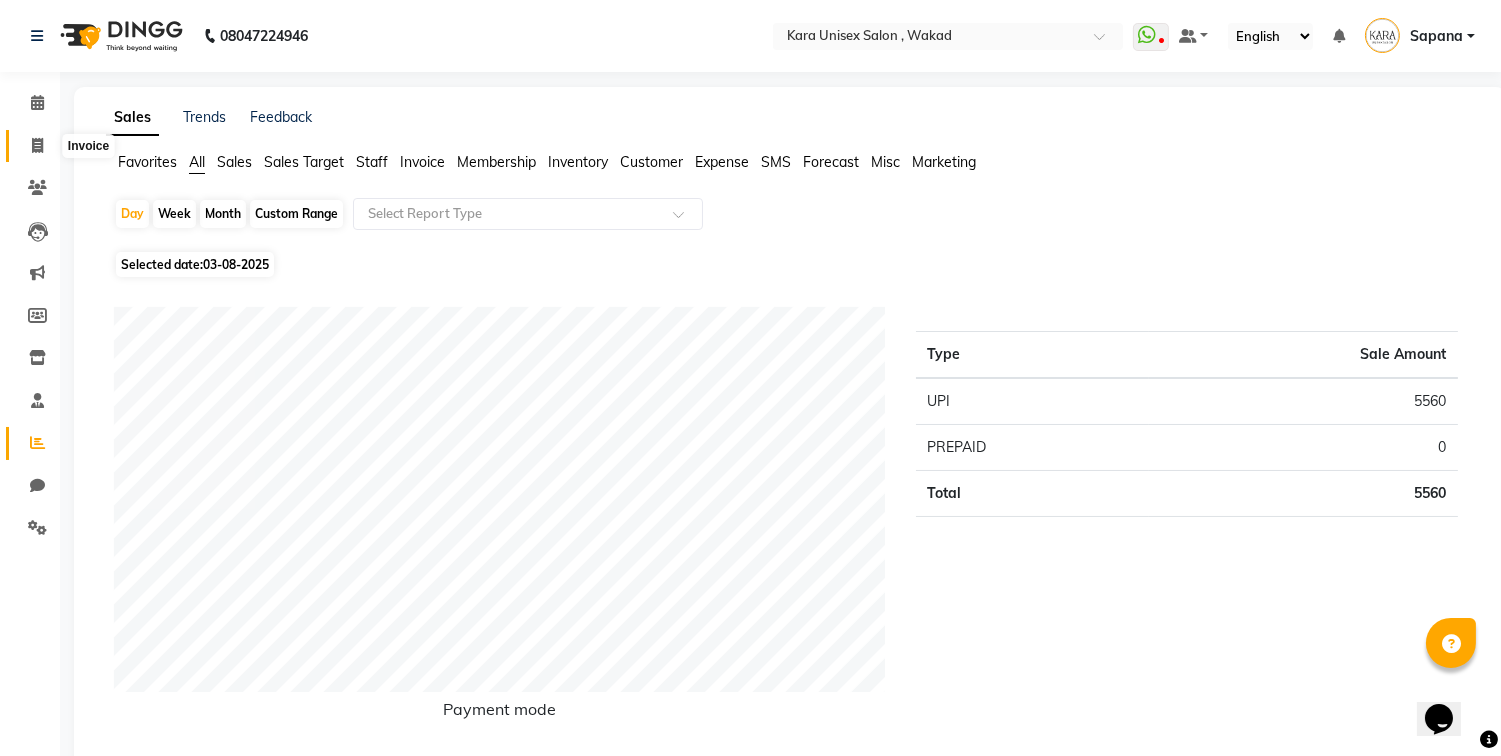 click 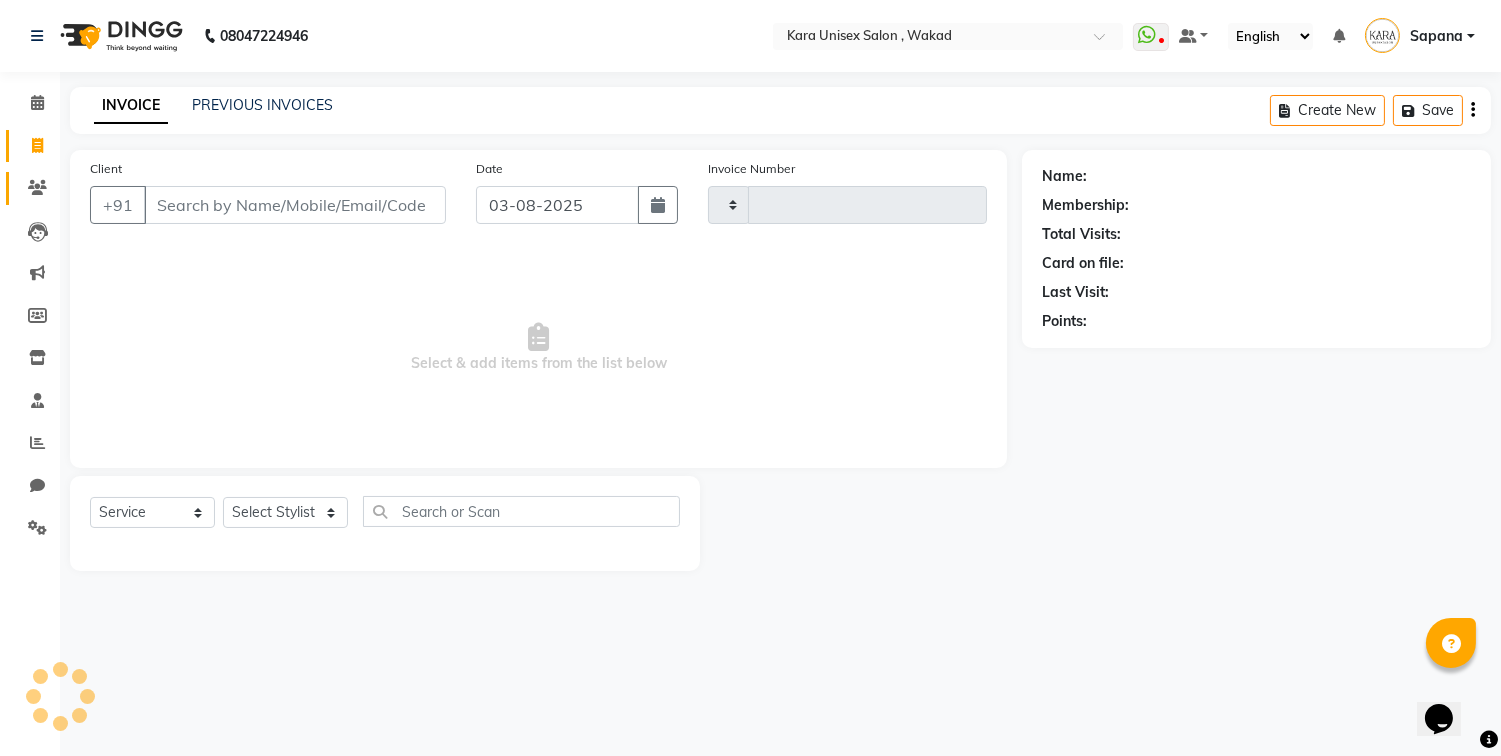 type on "[NUMBER]" 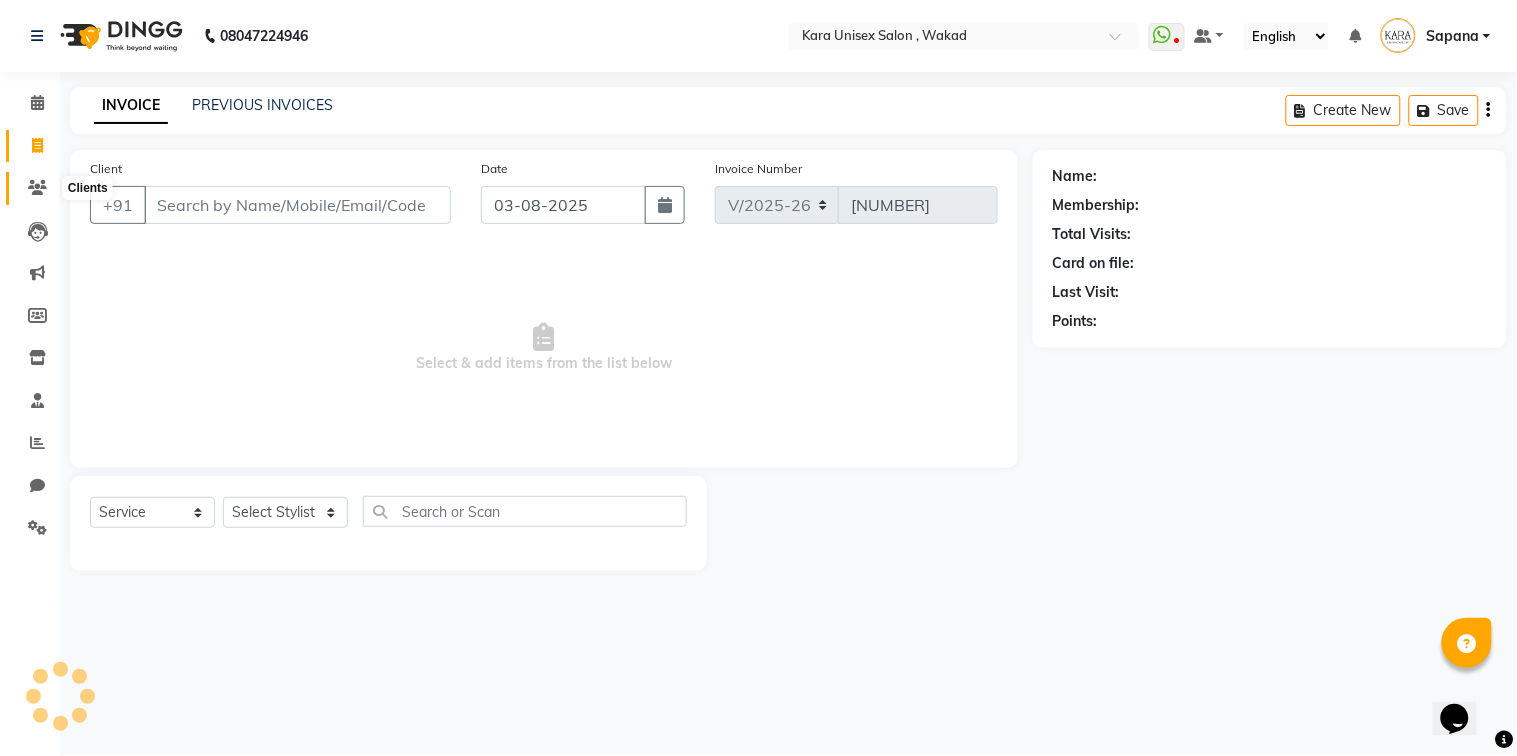 click 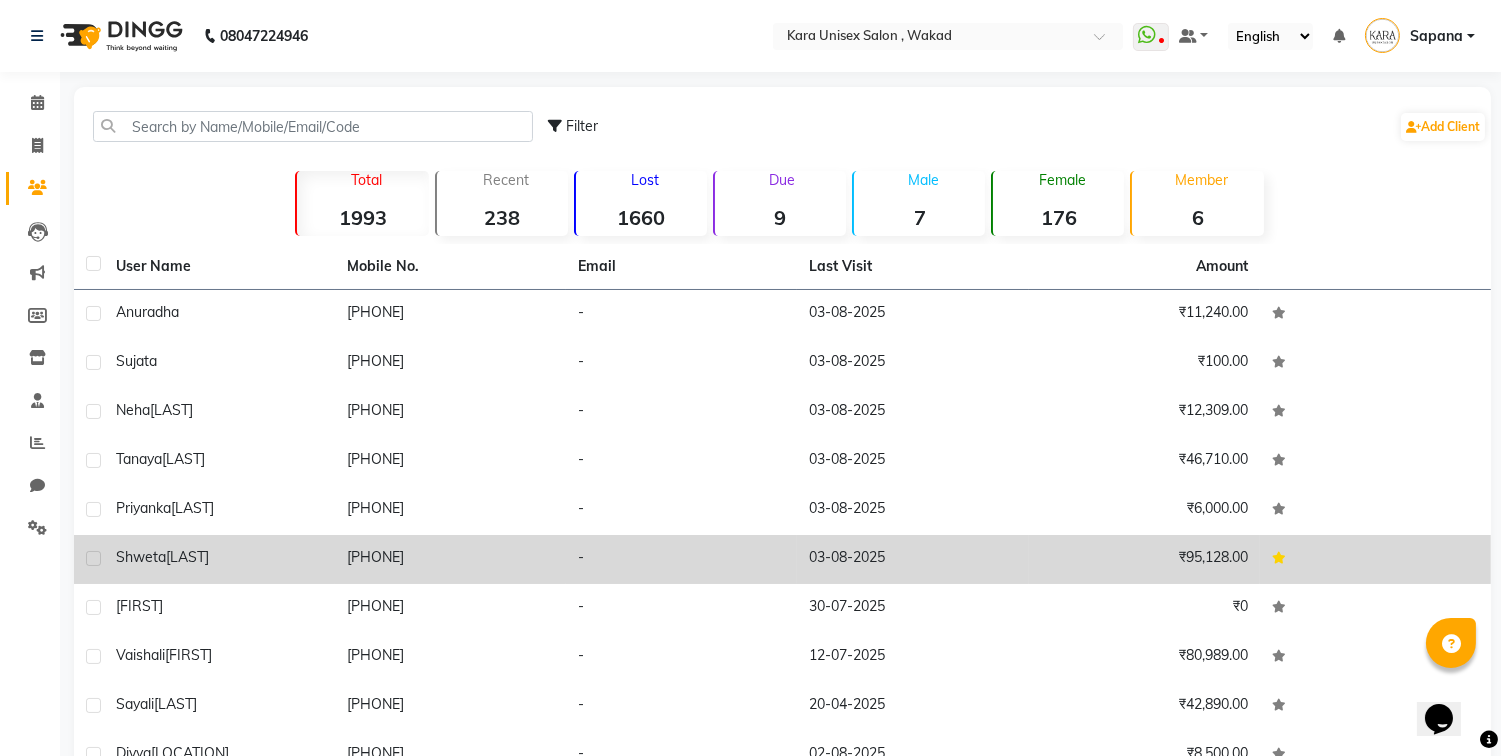 click on "[PHONE]" 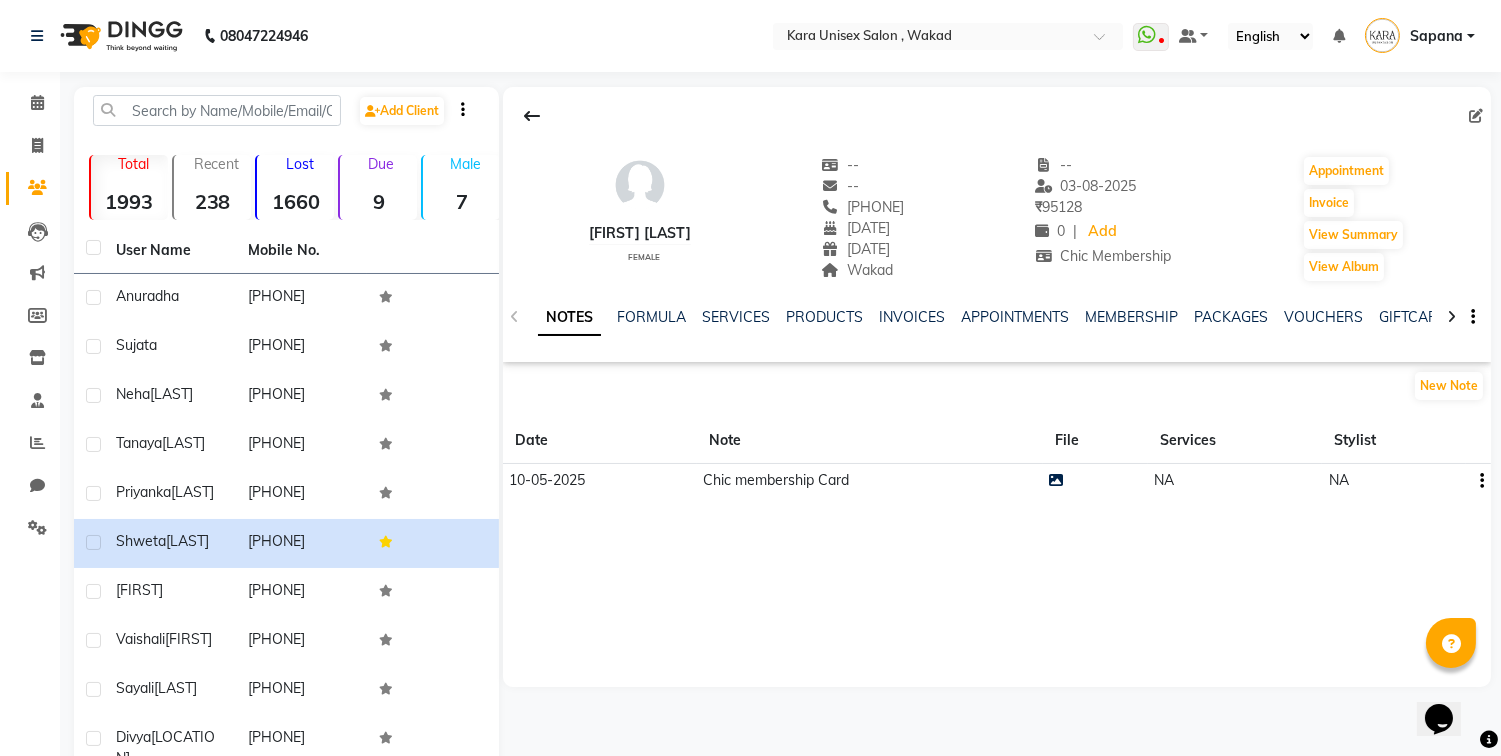 click on "NOTES FORMULA SERVICES PRODUCTS INVOICES APPOINTMENTS MEMBERSHIP PACKAGES VOUCHERS GIFTCARDS POINTS FORMS FAMILY CARDS WALLET" 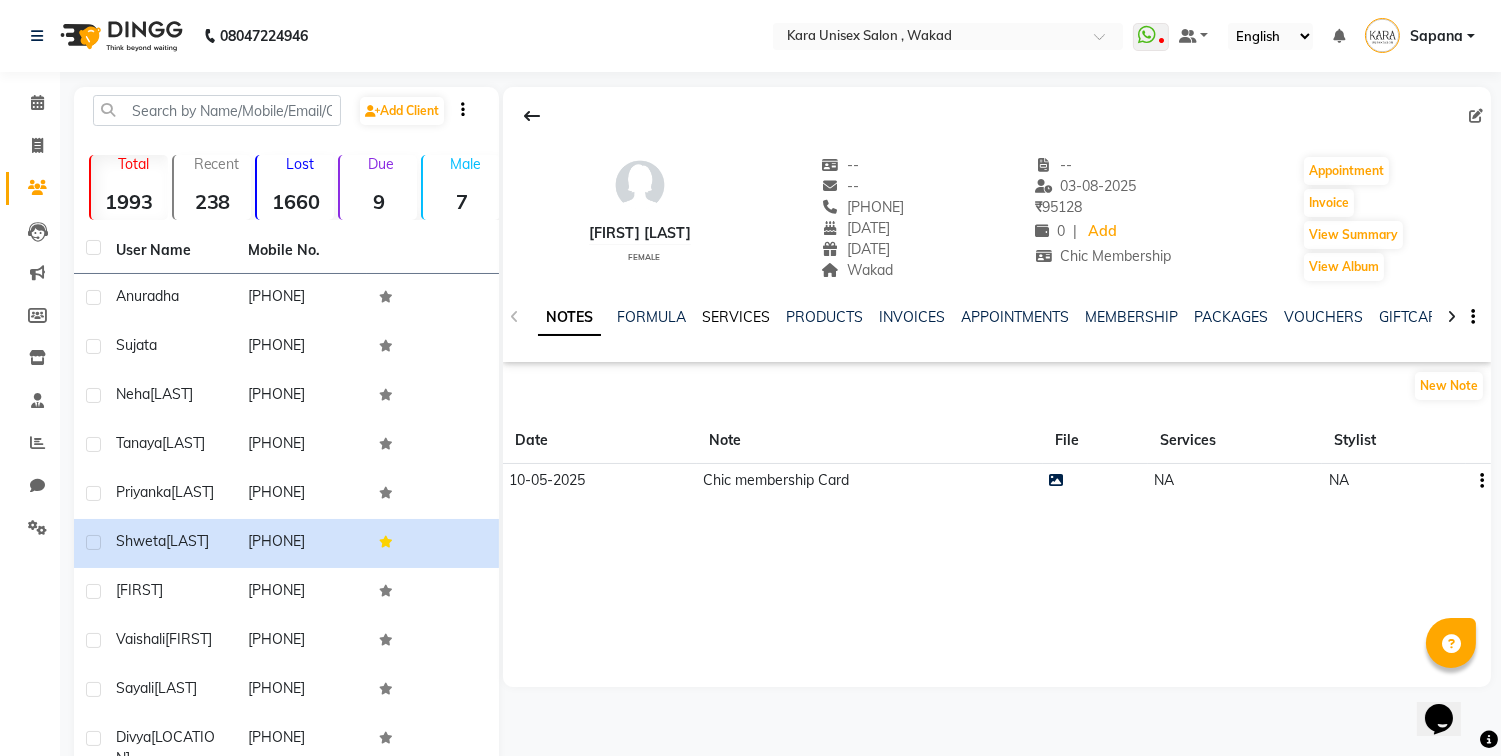 click on "SERVICES" 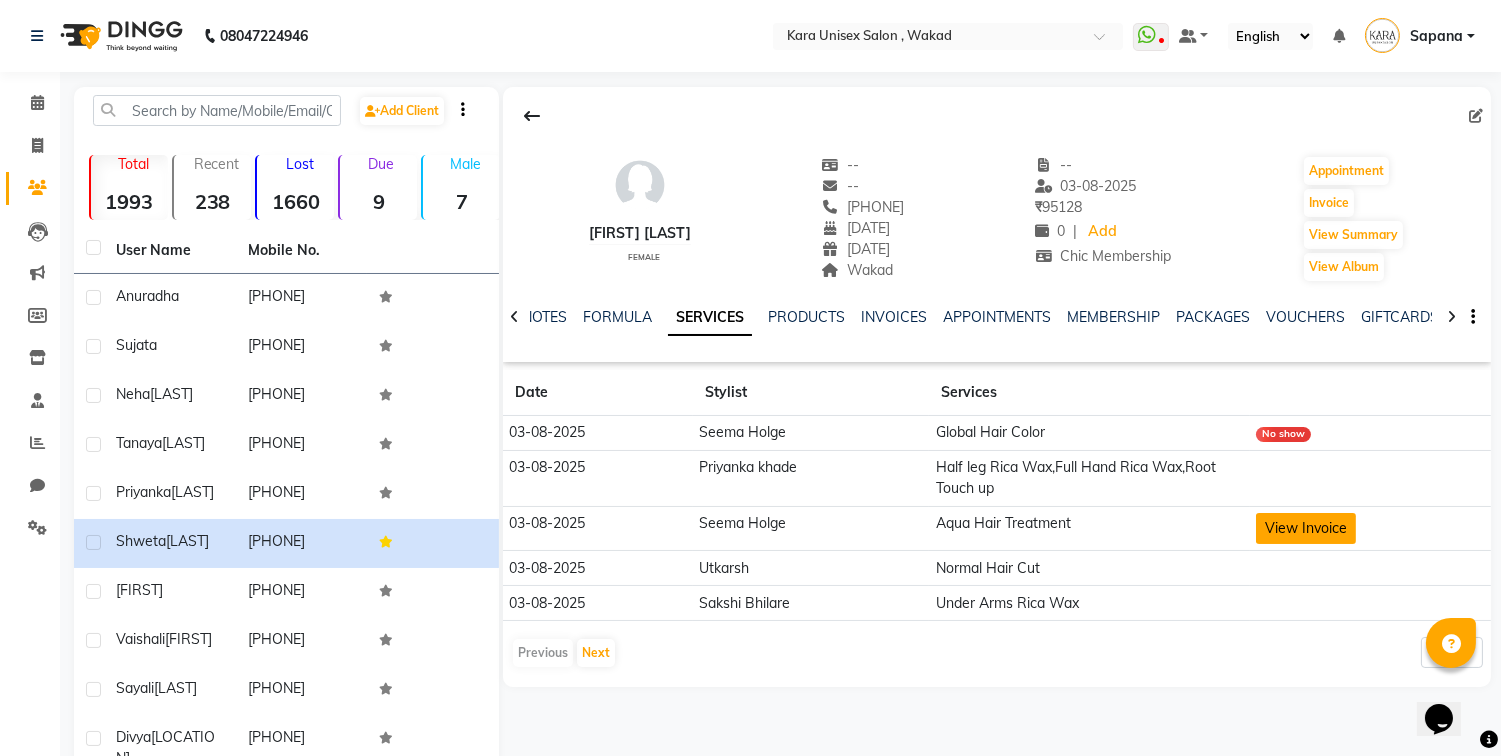 click on "View Invoice" 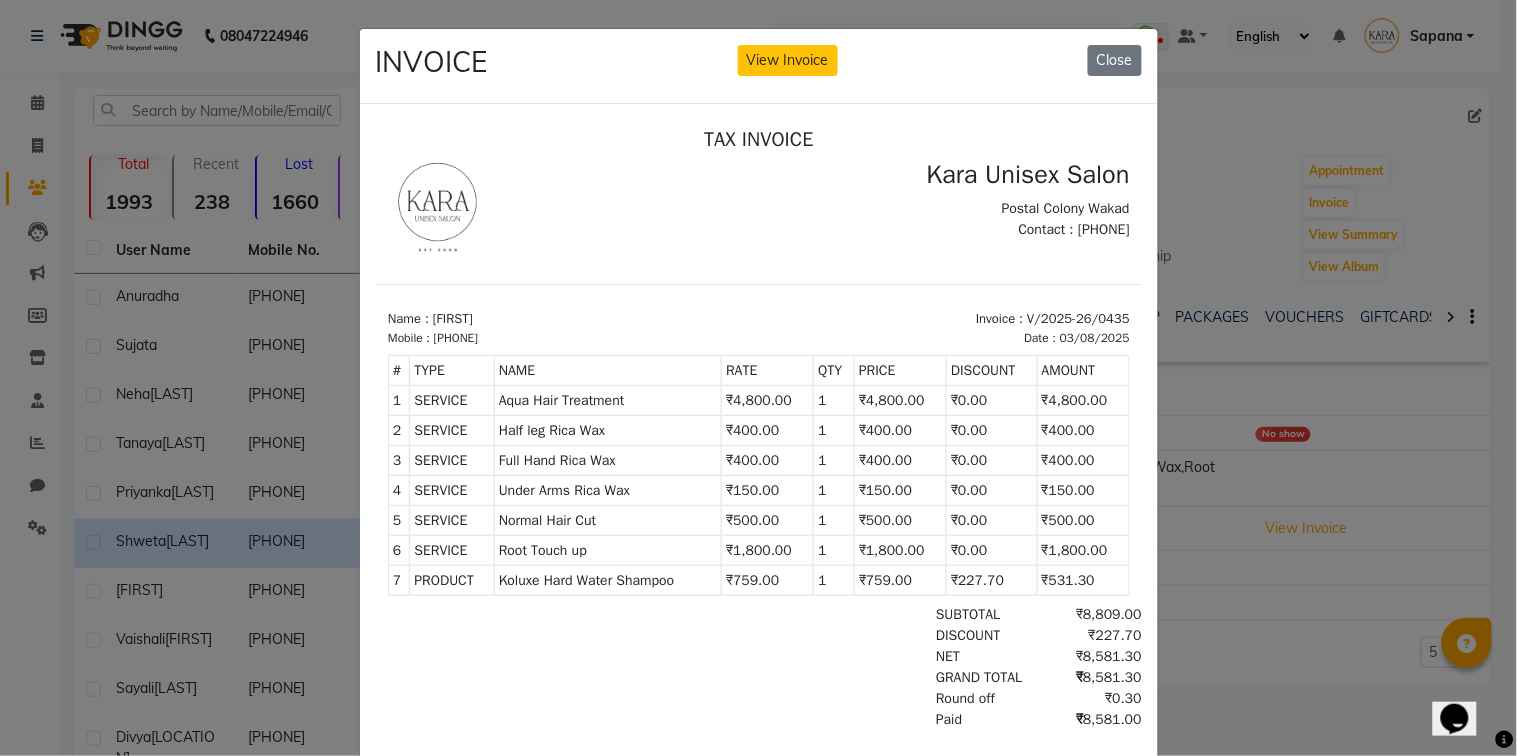 scroll, scrollTop: 15, scrollLeft: 0, axis: vertical 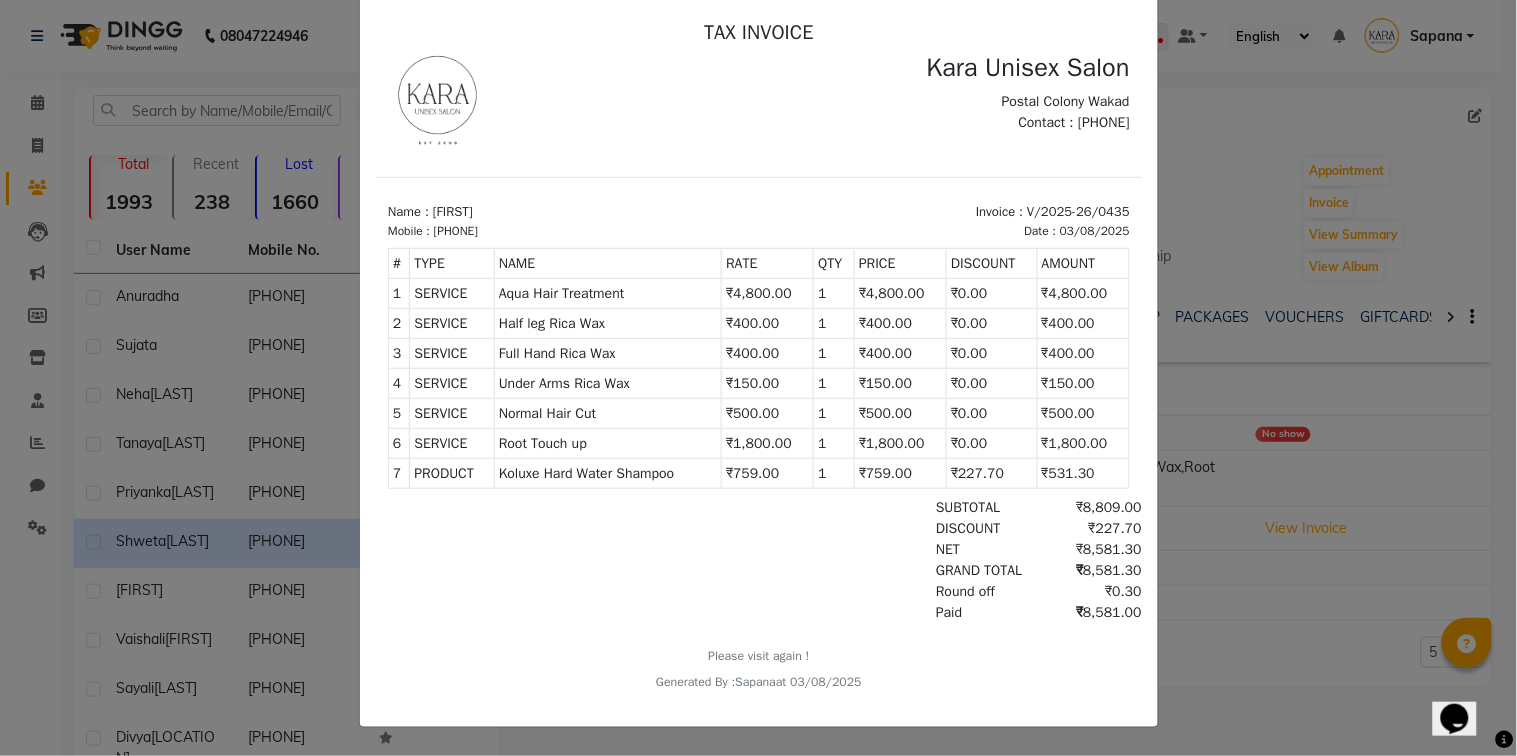 click on "TAX INVOICE
Kara Unisex Salon
Postal Colony Wakad
Contact : [PHONE]
#" at bounding box center (758, 355) 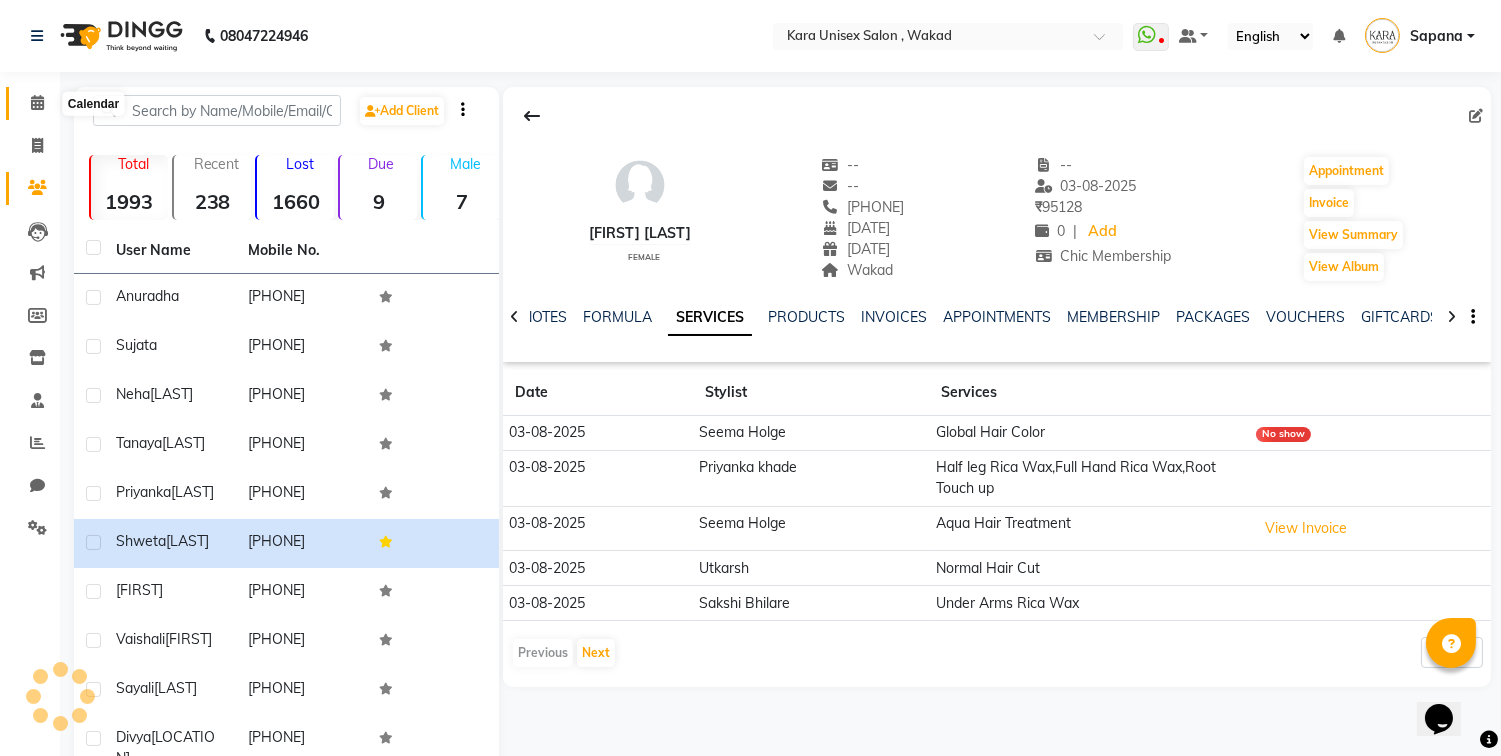 click 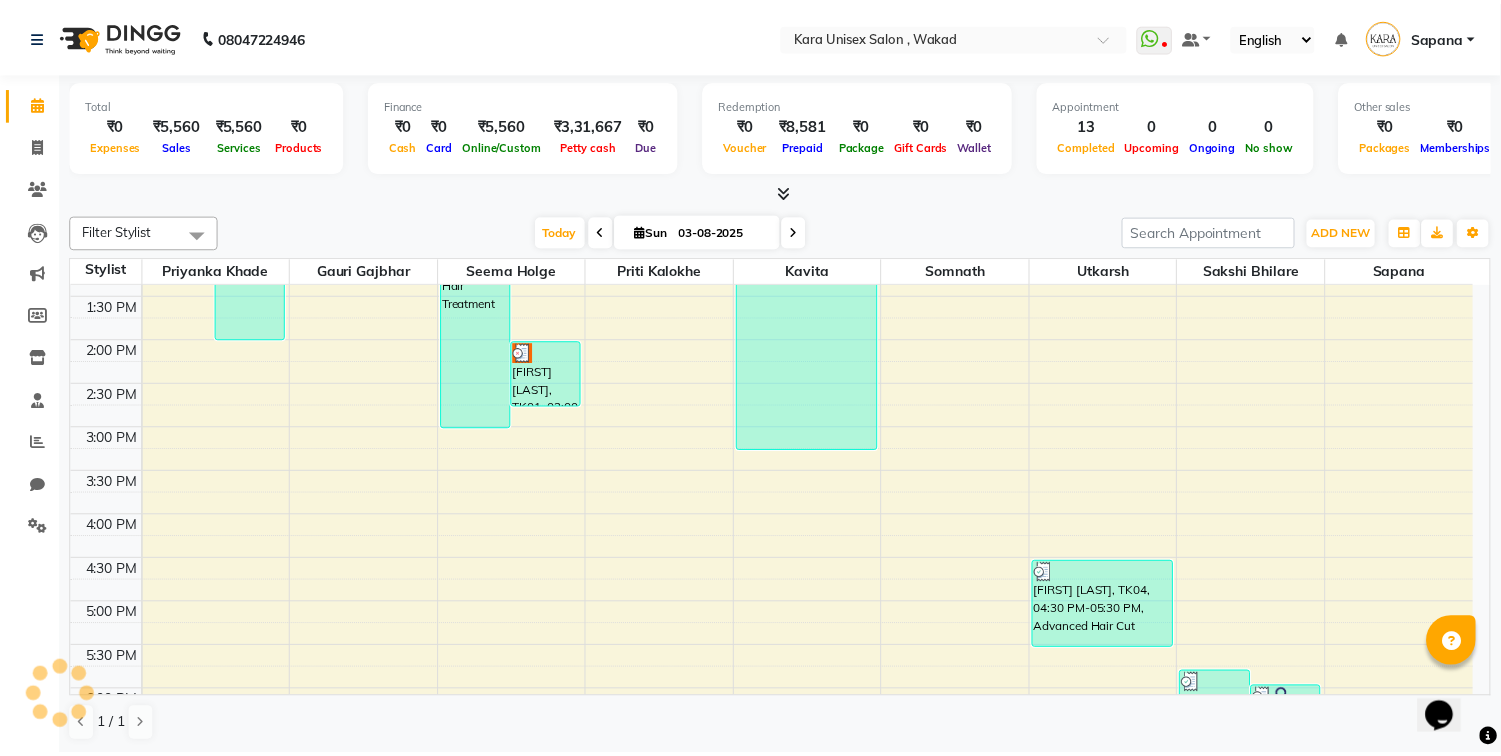 scroll, scrollTop: 385, scrollLeft: 0, axis: vertical 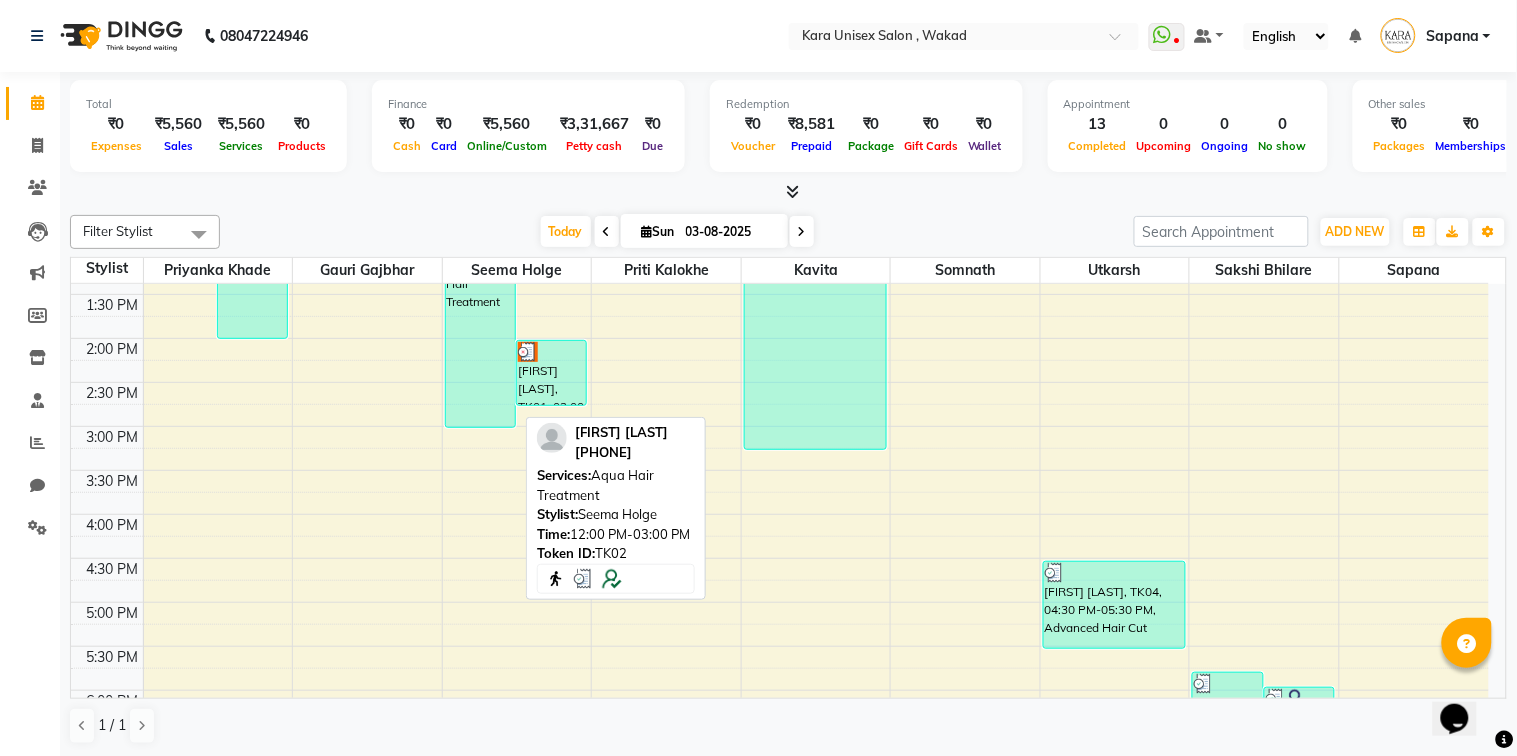 click on "[FIRST] [LAST], TK02, 12:00 PM-03:00 PM, Aqua Hair Treatment" at bounding box center (480, 296) 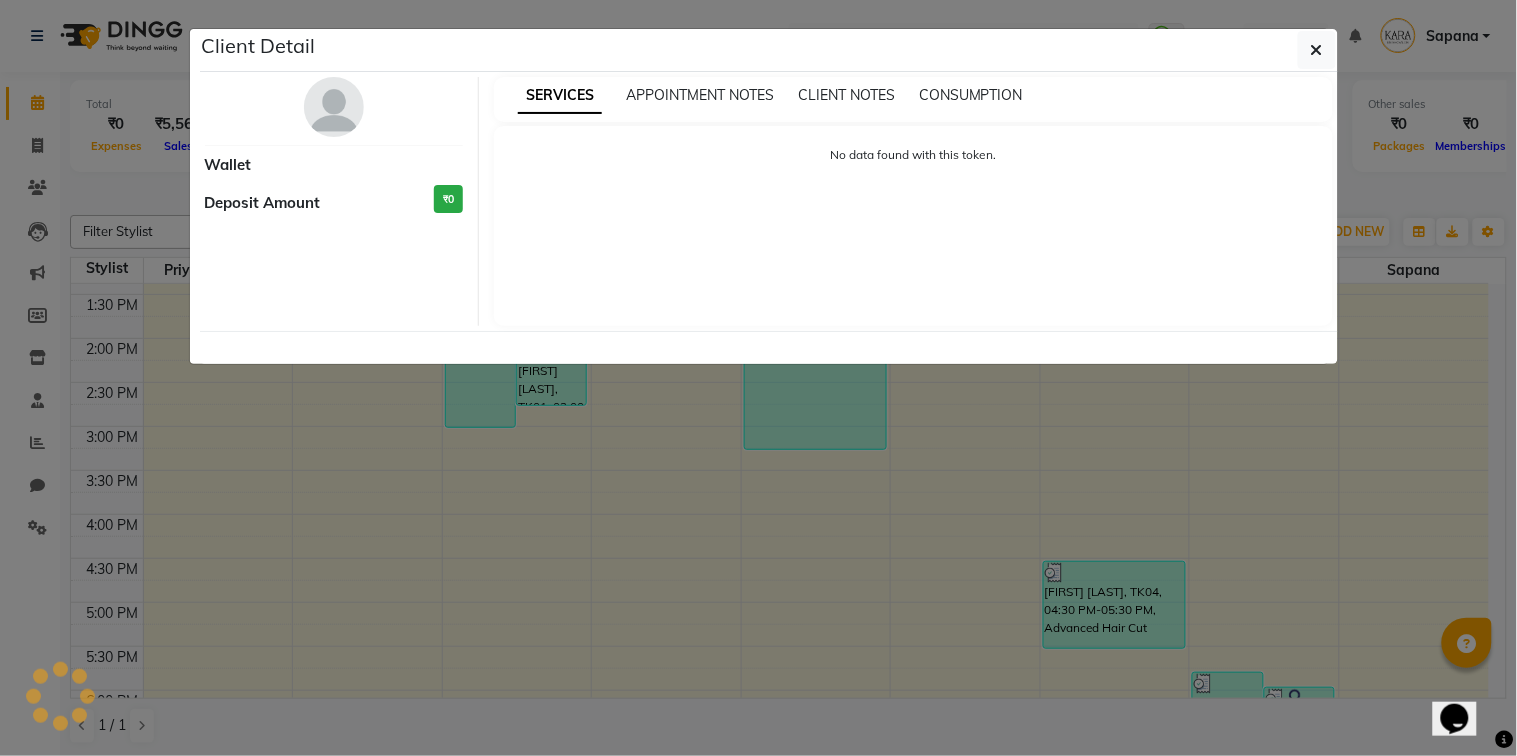 select on "3" 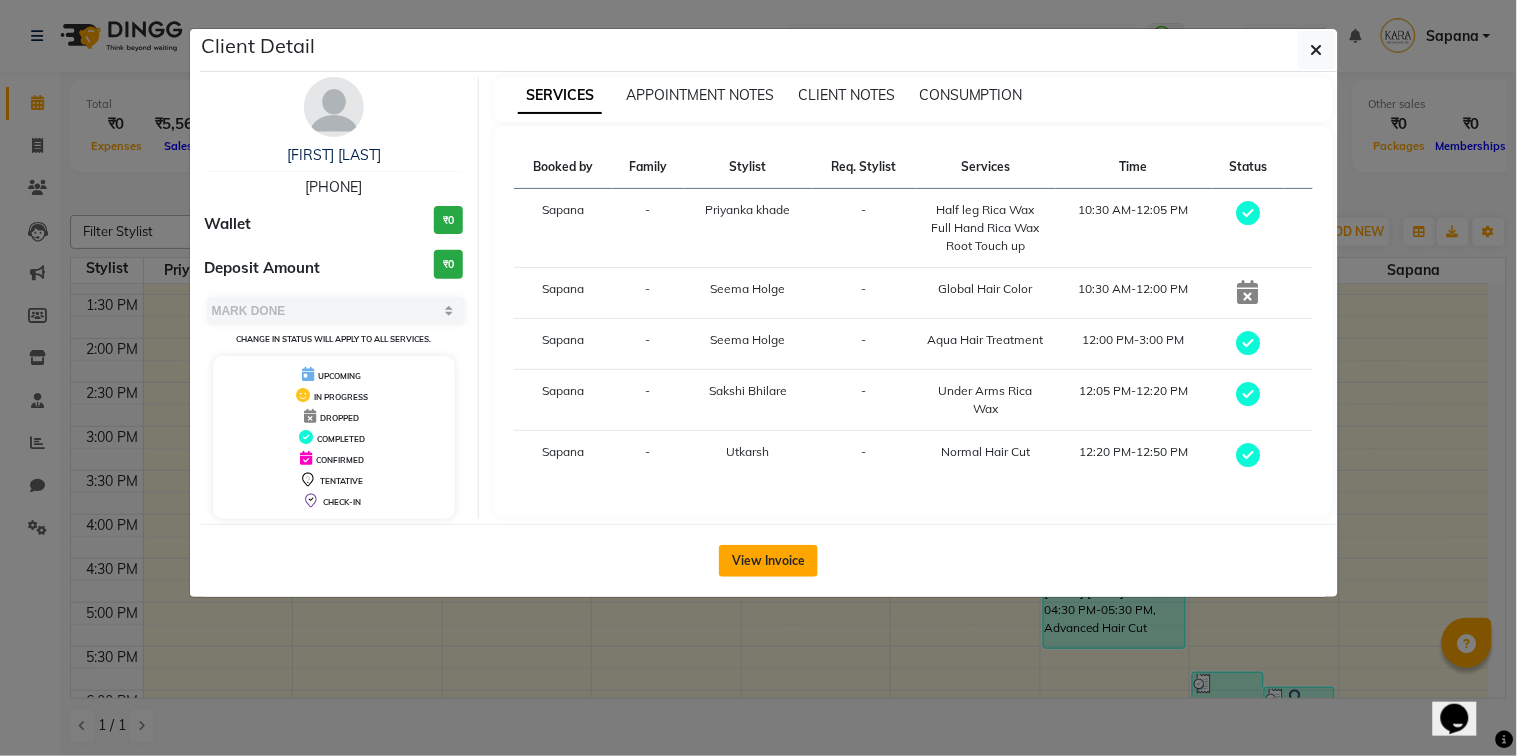 click on "View Invoice" 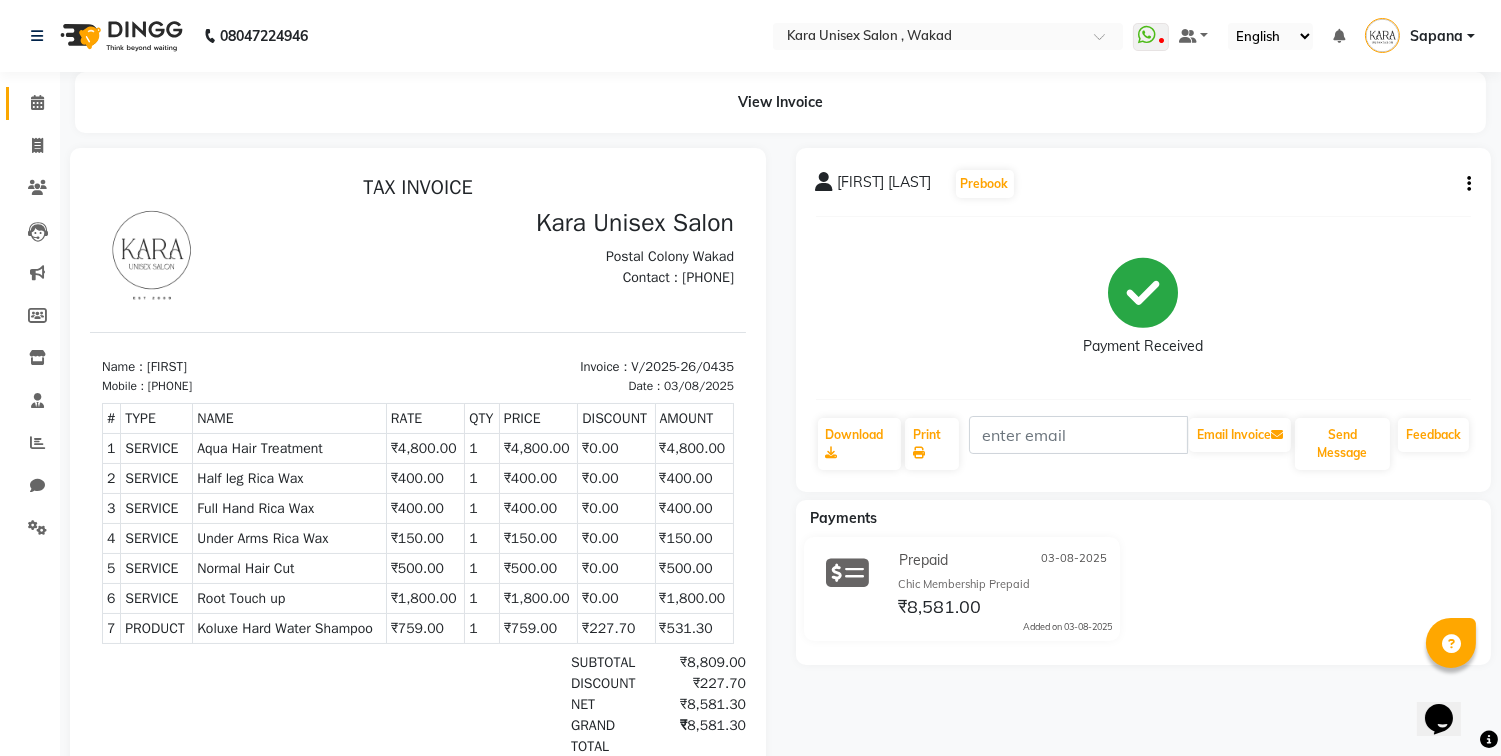 scroll, scrollTop: 0, scrollLeft: 0, axis: both 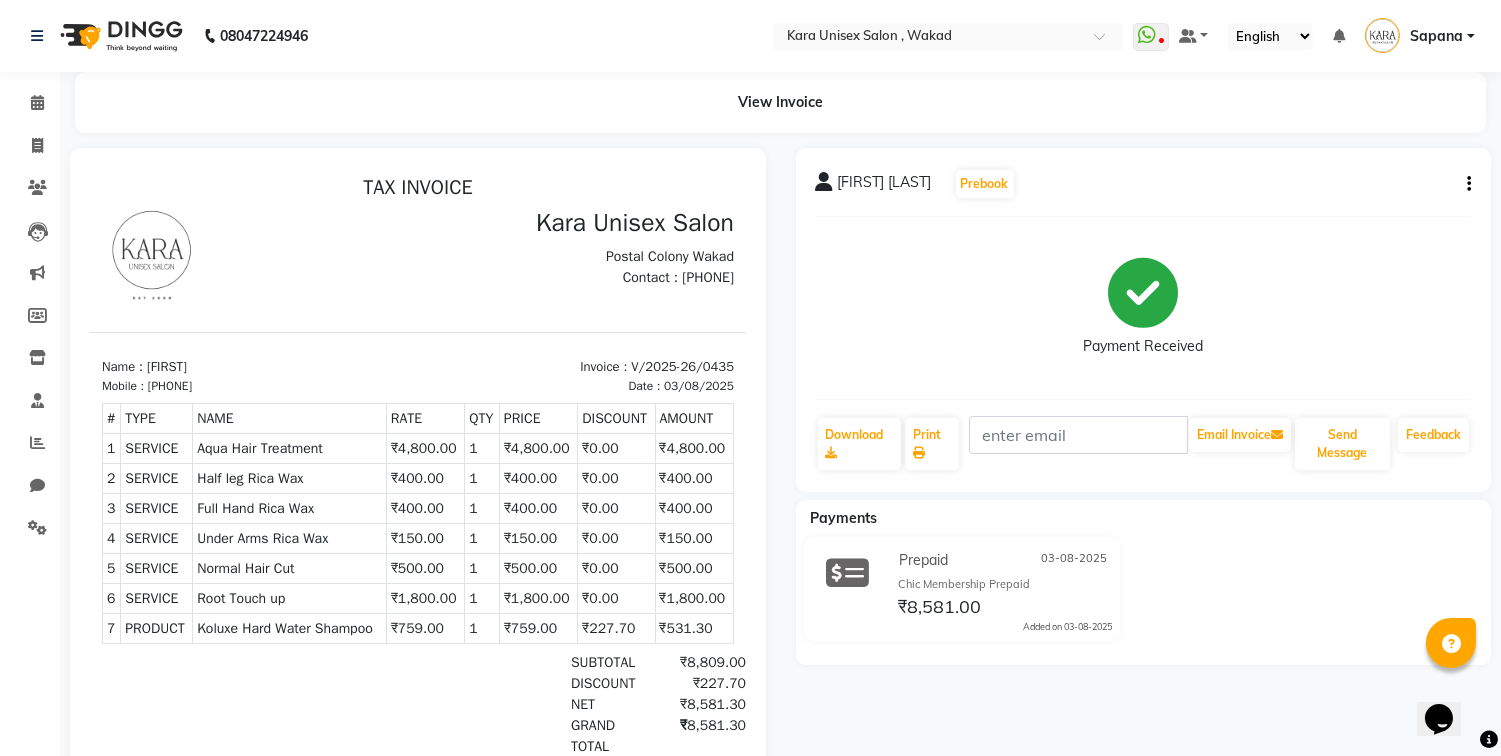 click on "[FIRST] [LAST] Prebook Payment Received Download Print Email Invoice Send Message Feedback Payments Prepaid [DATE] Chic Membership Prepaid ₹8,581.00 Added on [DATE]" 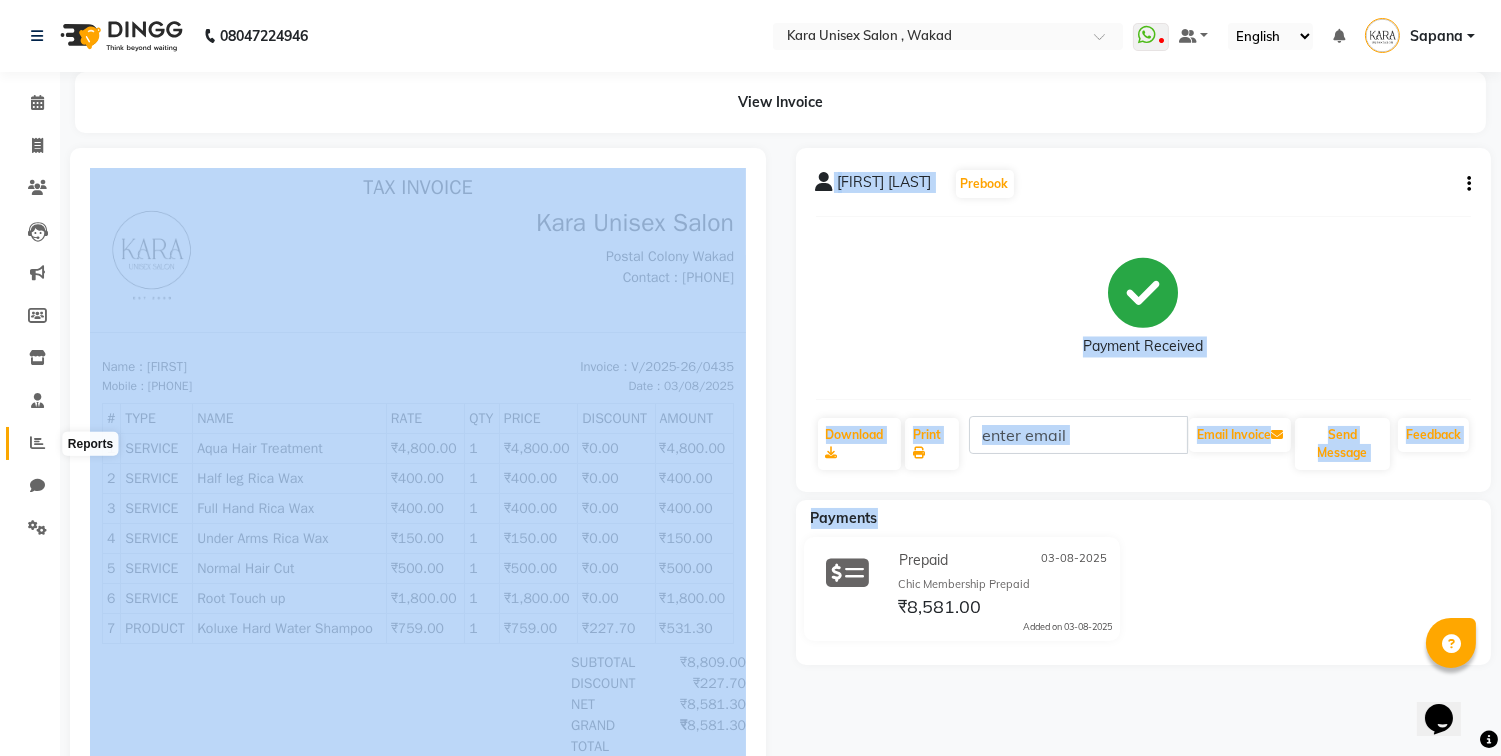 click 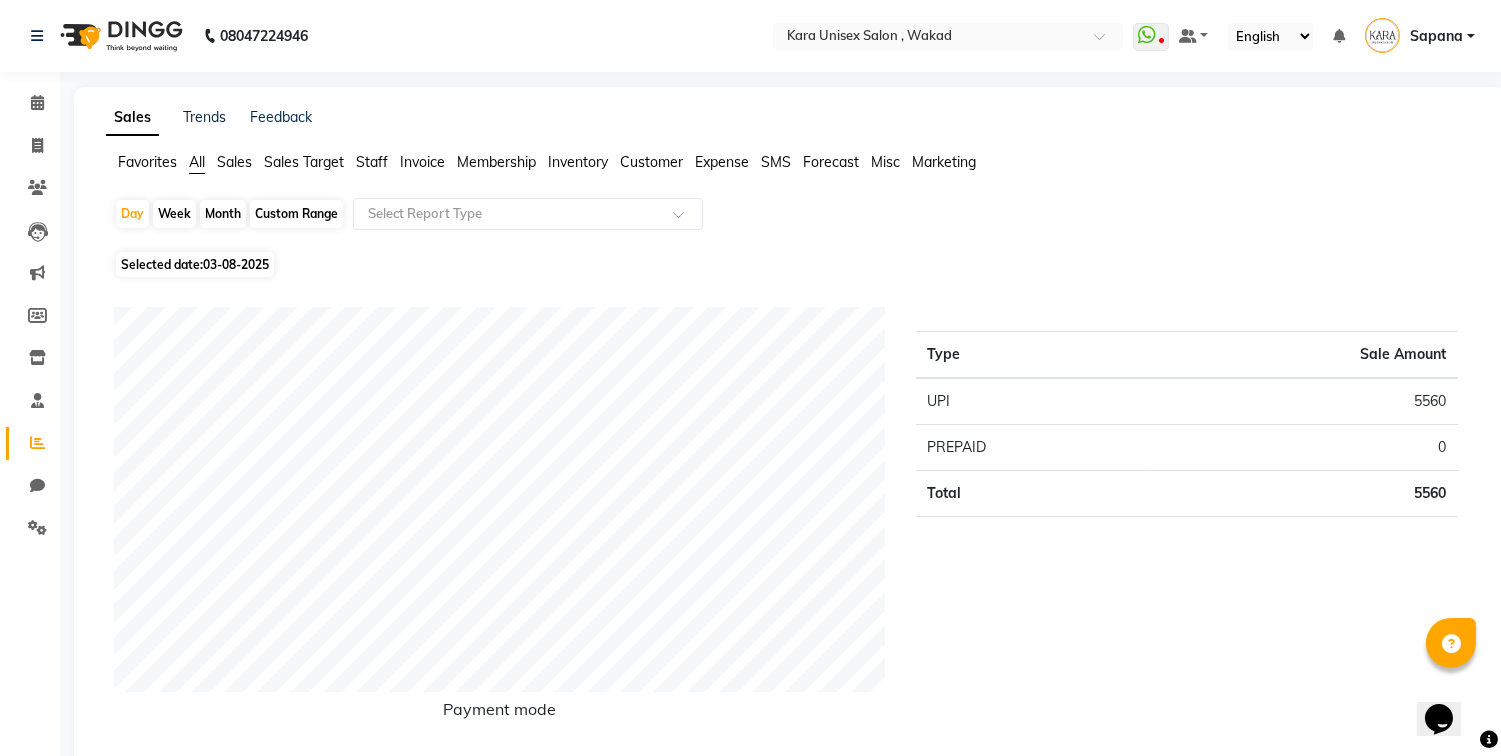 scroll, scrollTop: 1322, scrollLeft: 0, axis: vertical 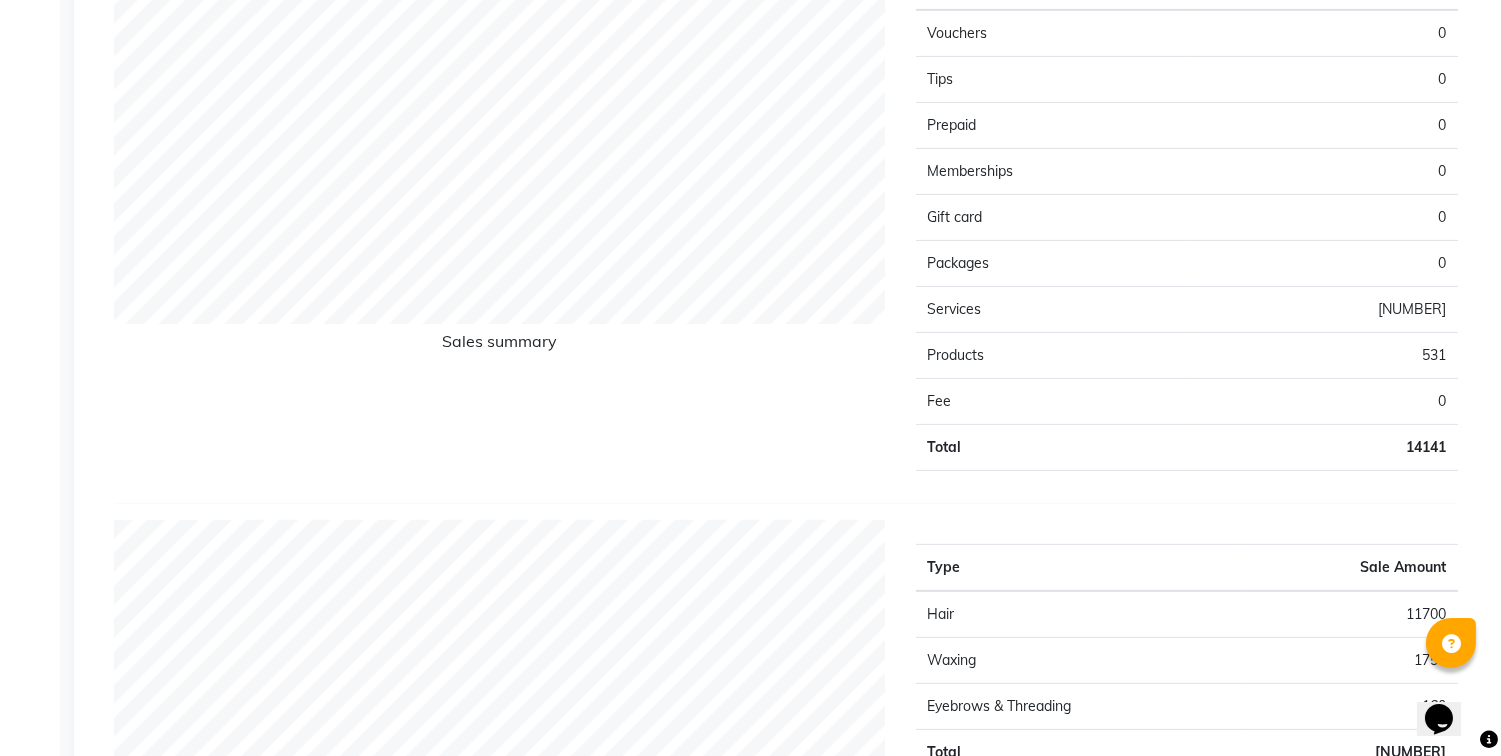 drag, startPoint x: 1271, startPoint y: 552, endPoint x: 1307, endPoint y: 438, distance: 119.54916 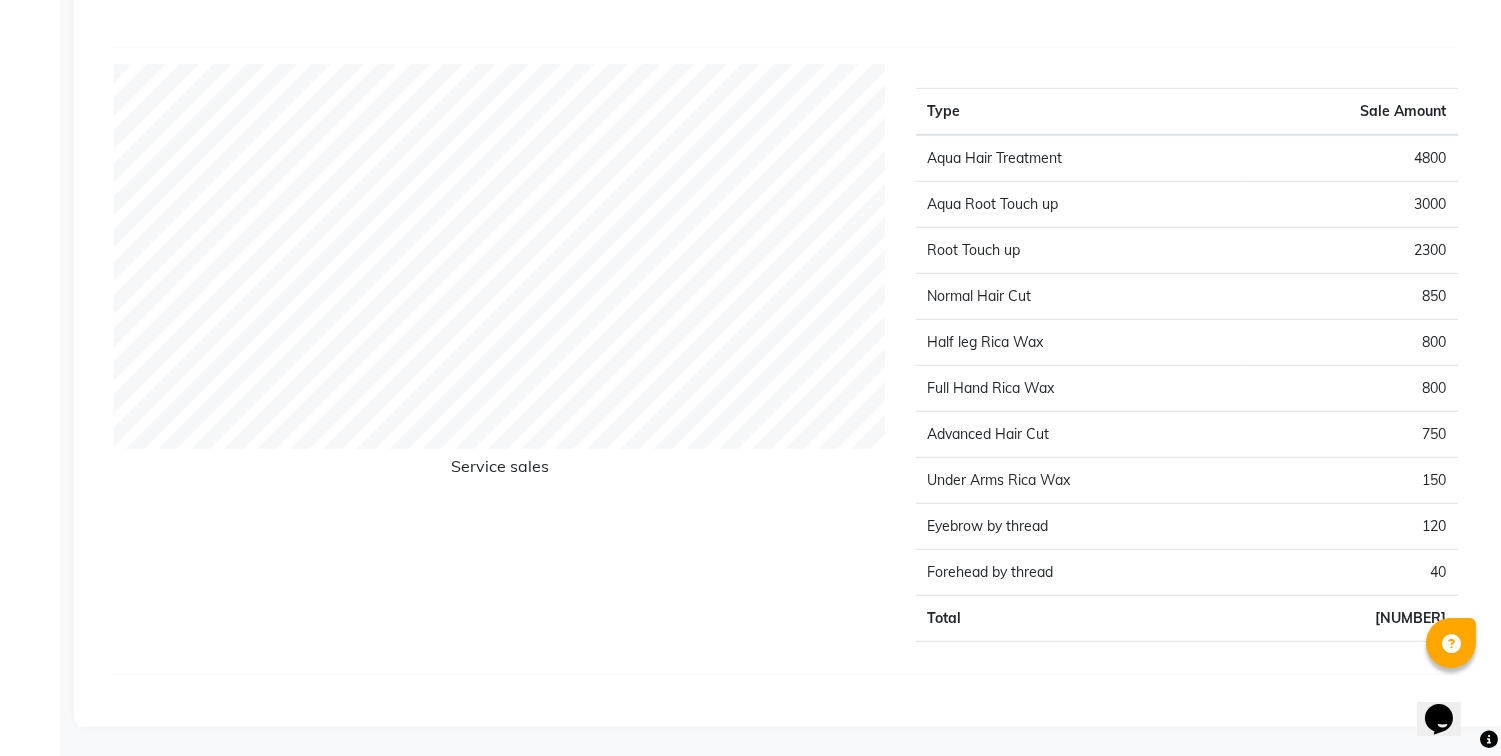 click on "750" 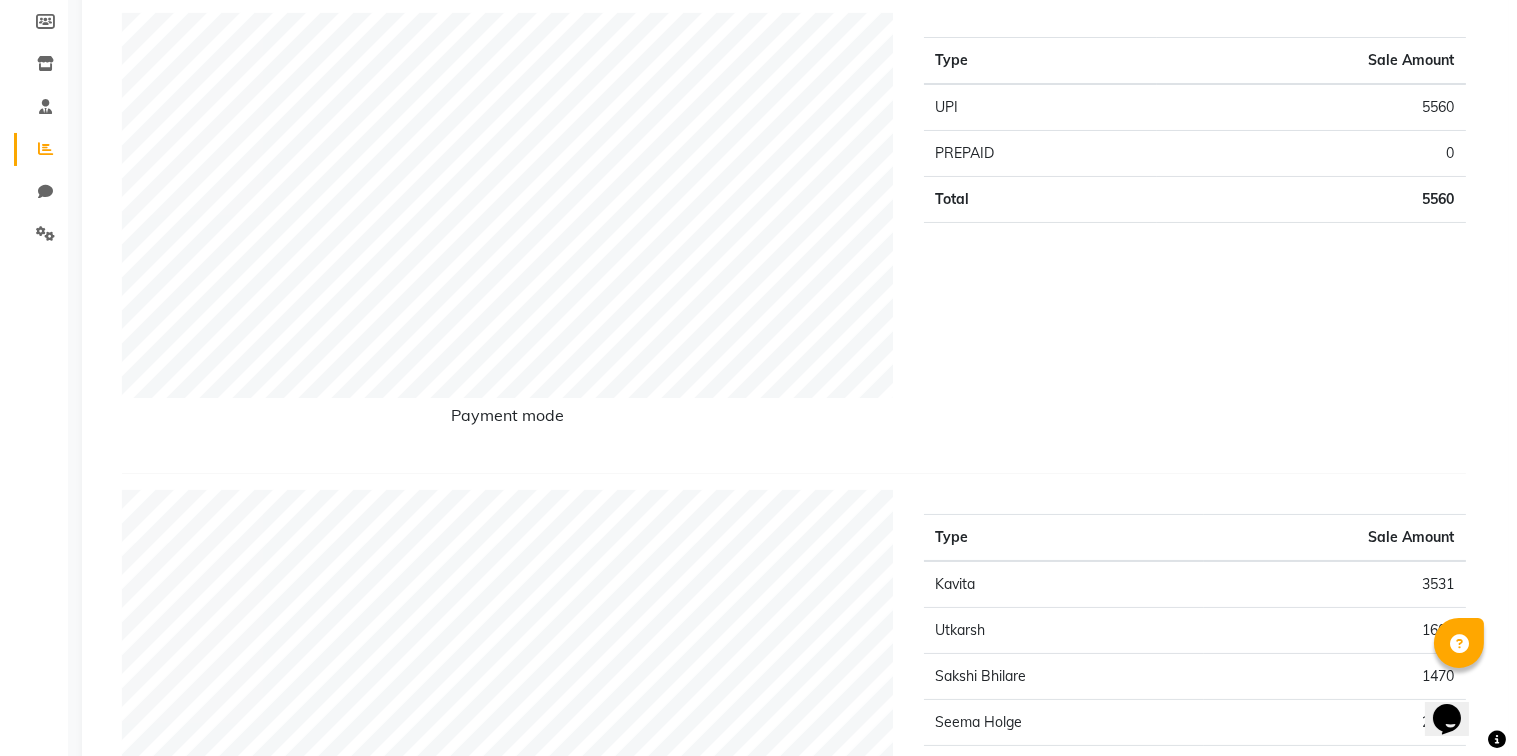 scroll, scrollTop: 0, scrollLeft: 0, axis: both 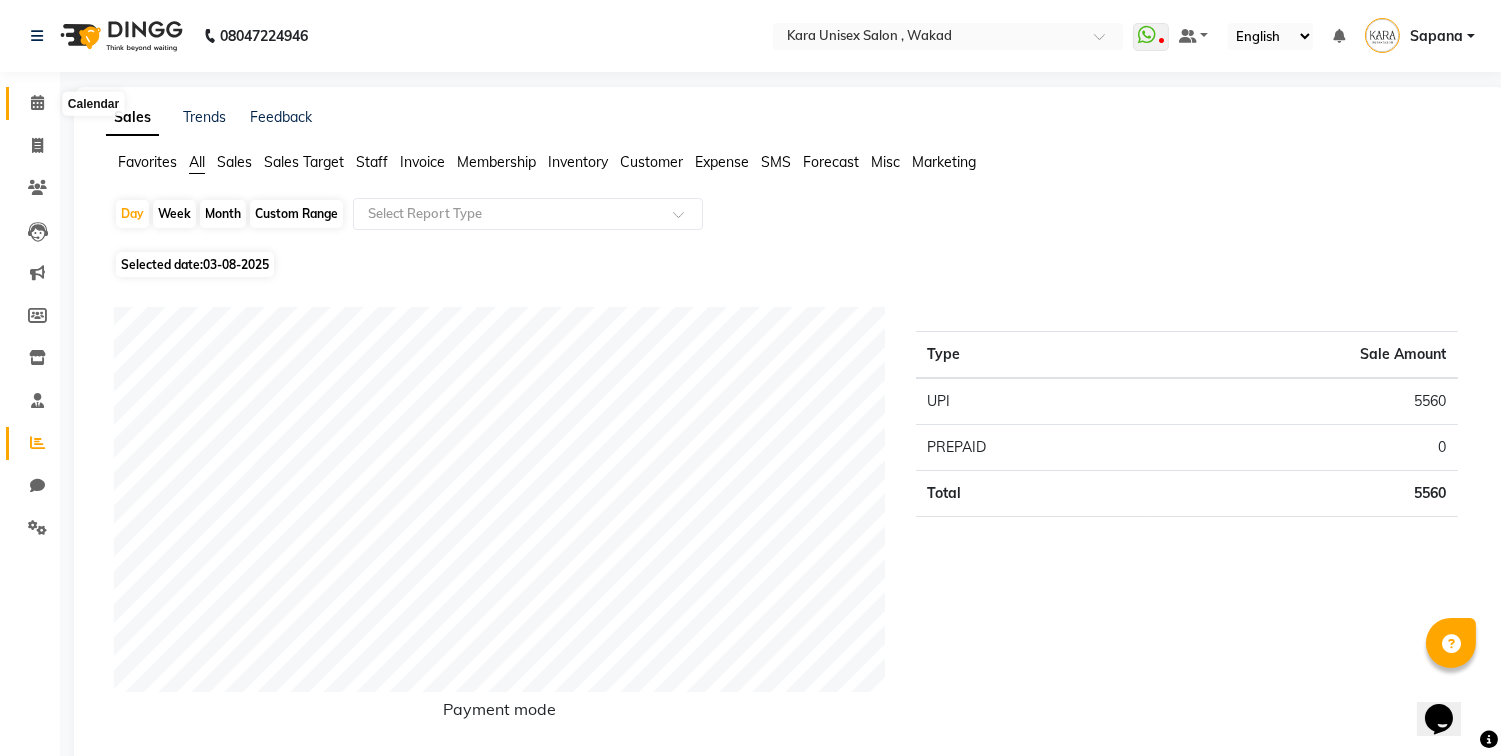 click 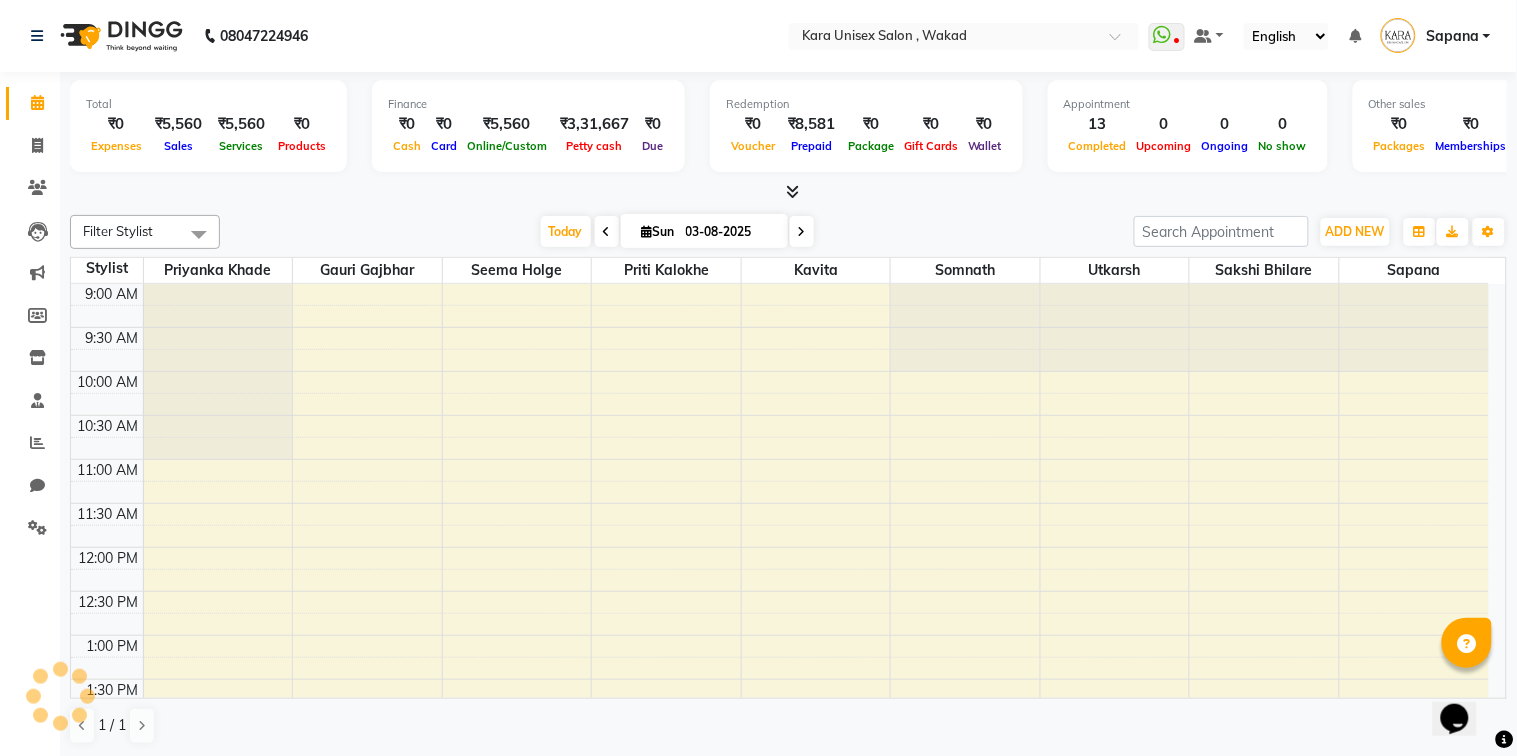 scroll, scrollTop: 0, scrollLeft: 0, axis: both 